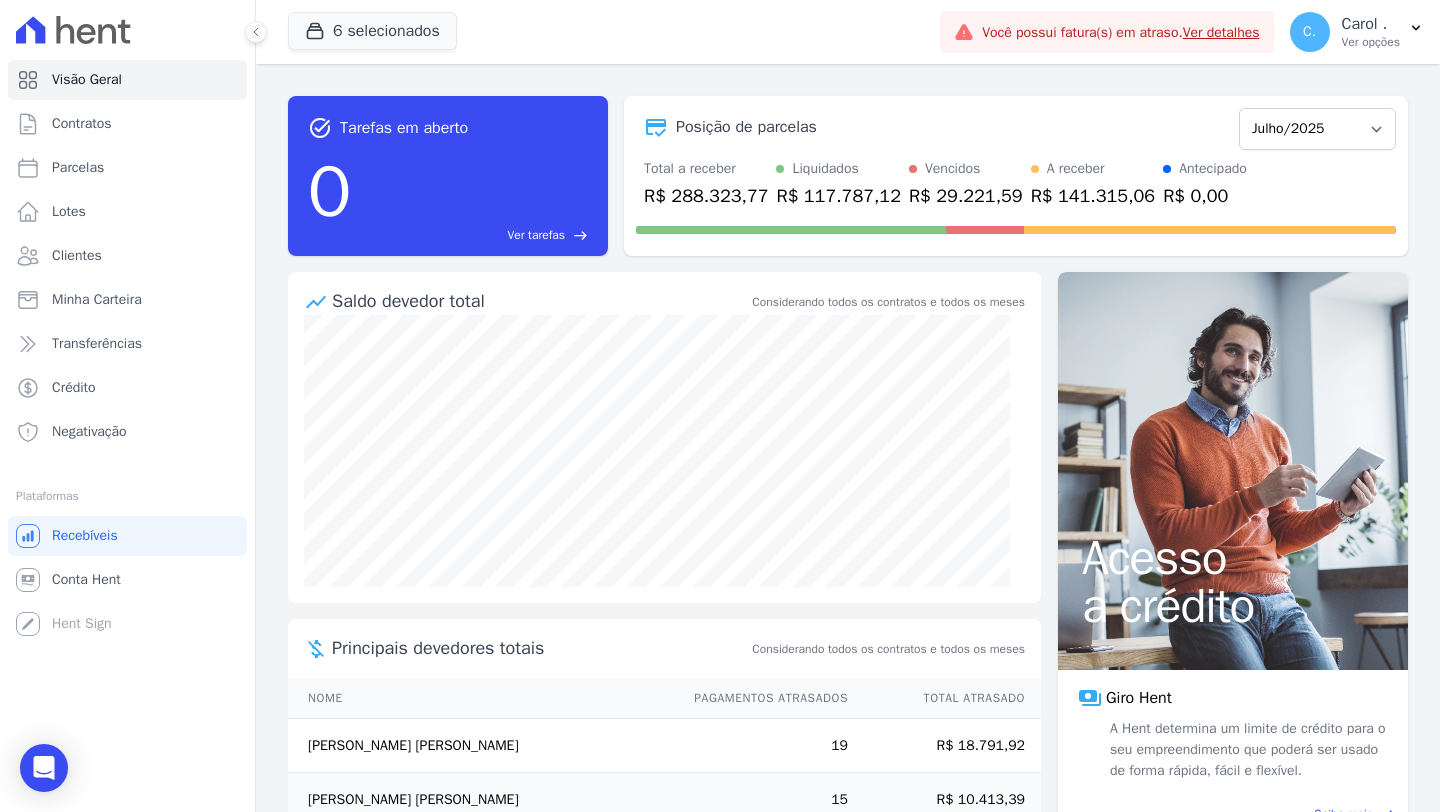 scroll, scrollTop: 0, scrollLeft: 0, axis: both 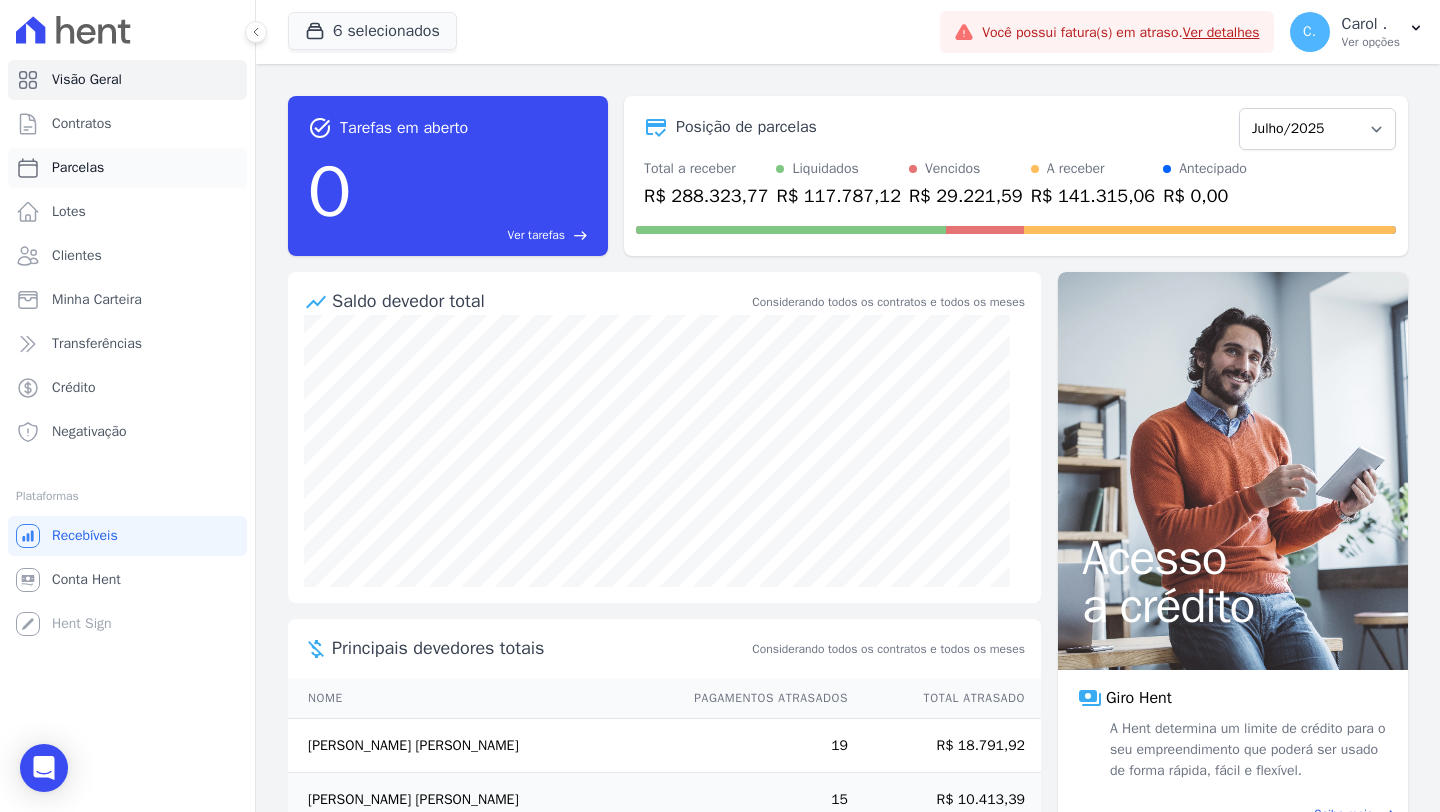 click on "Parcelas" at bounding box center (127, 168) 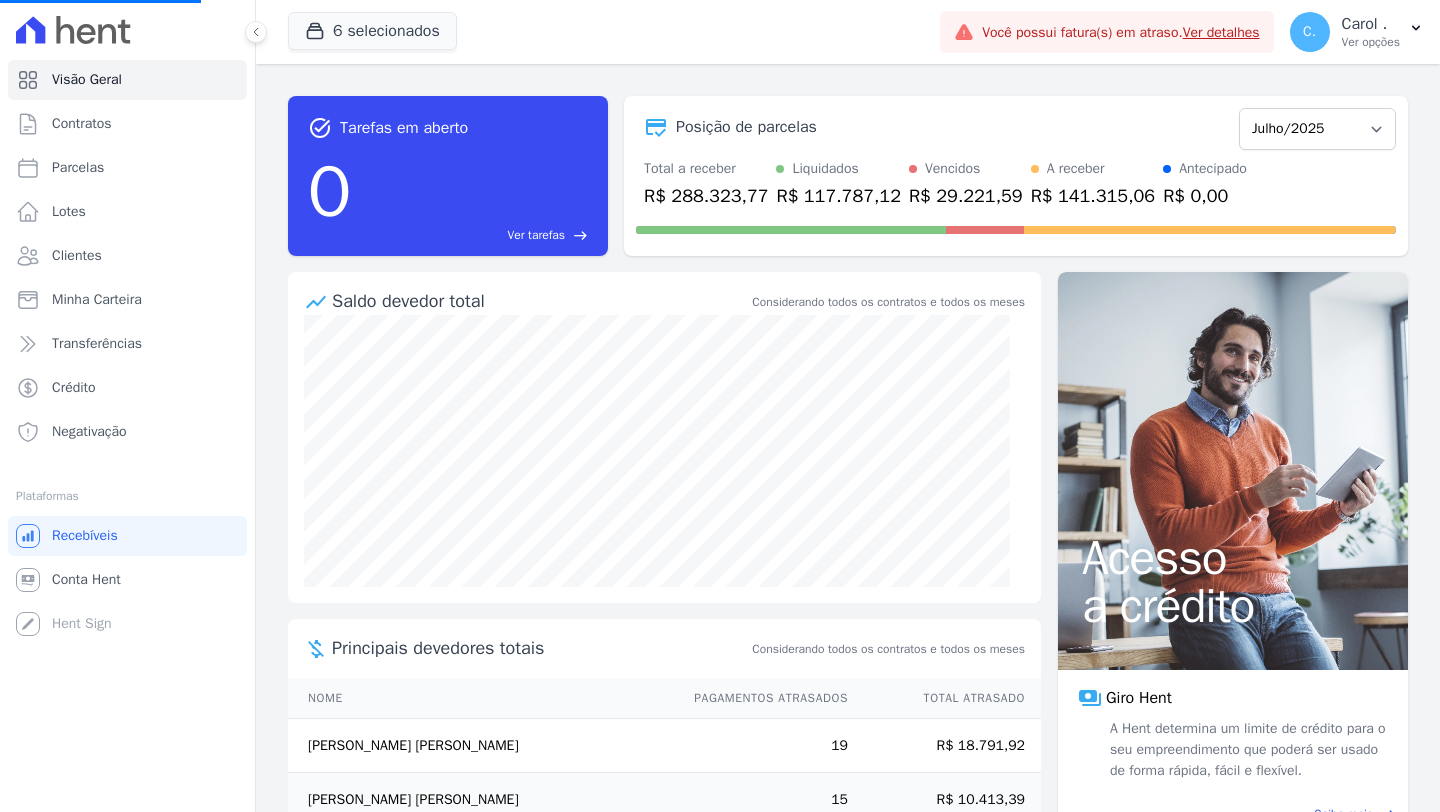select 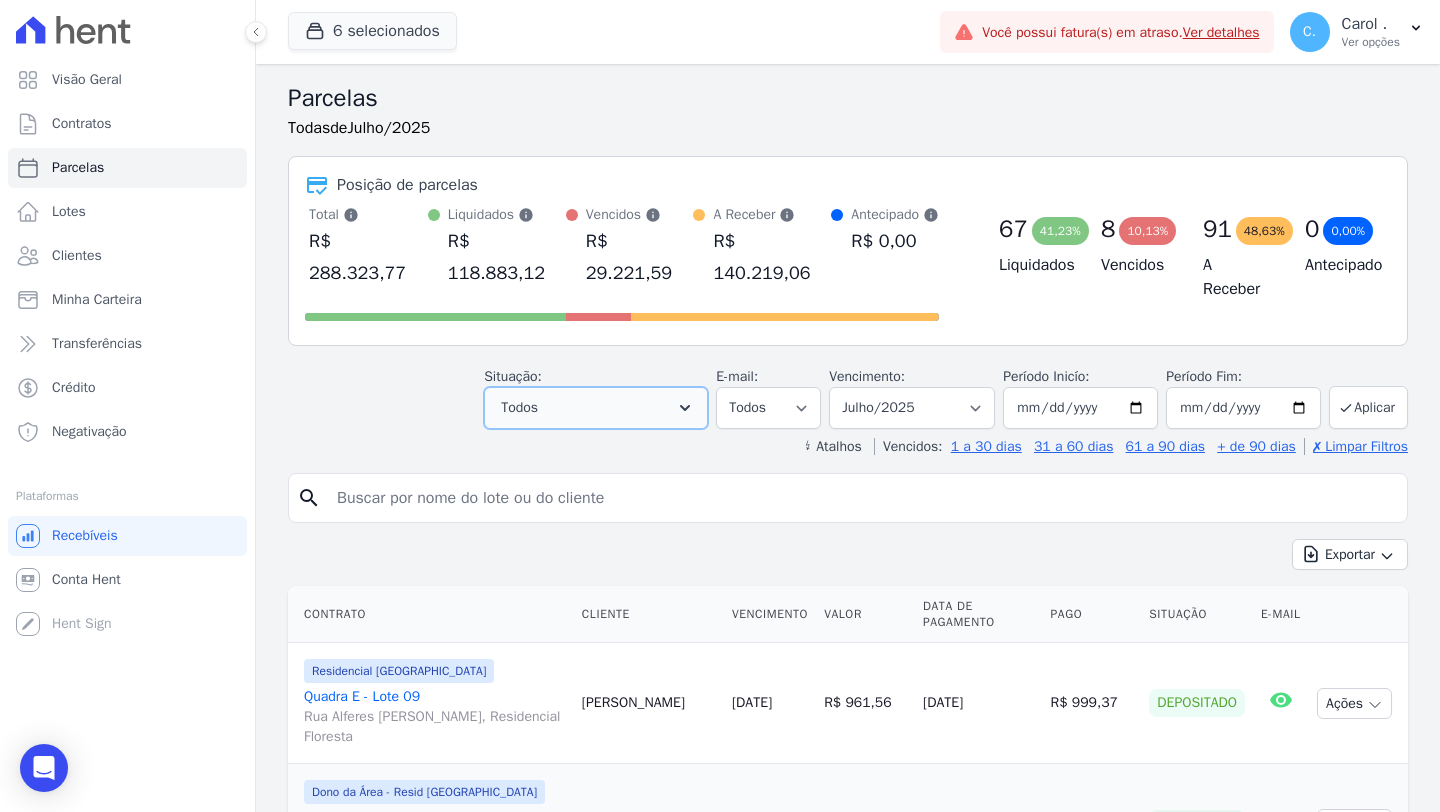 click on "Todos" at bounding box center (596, 408) 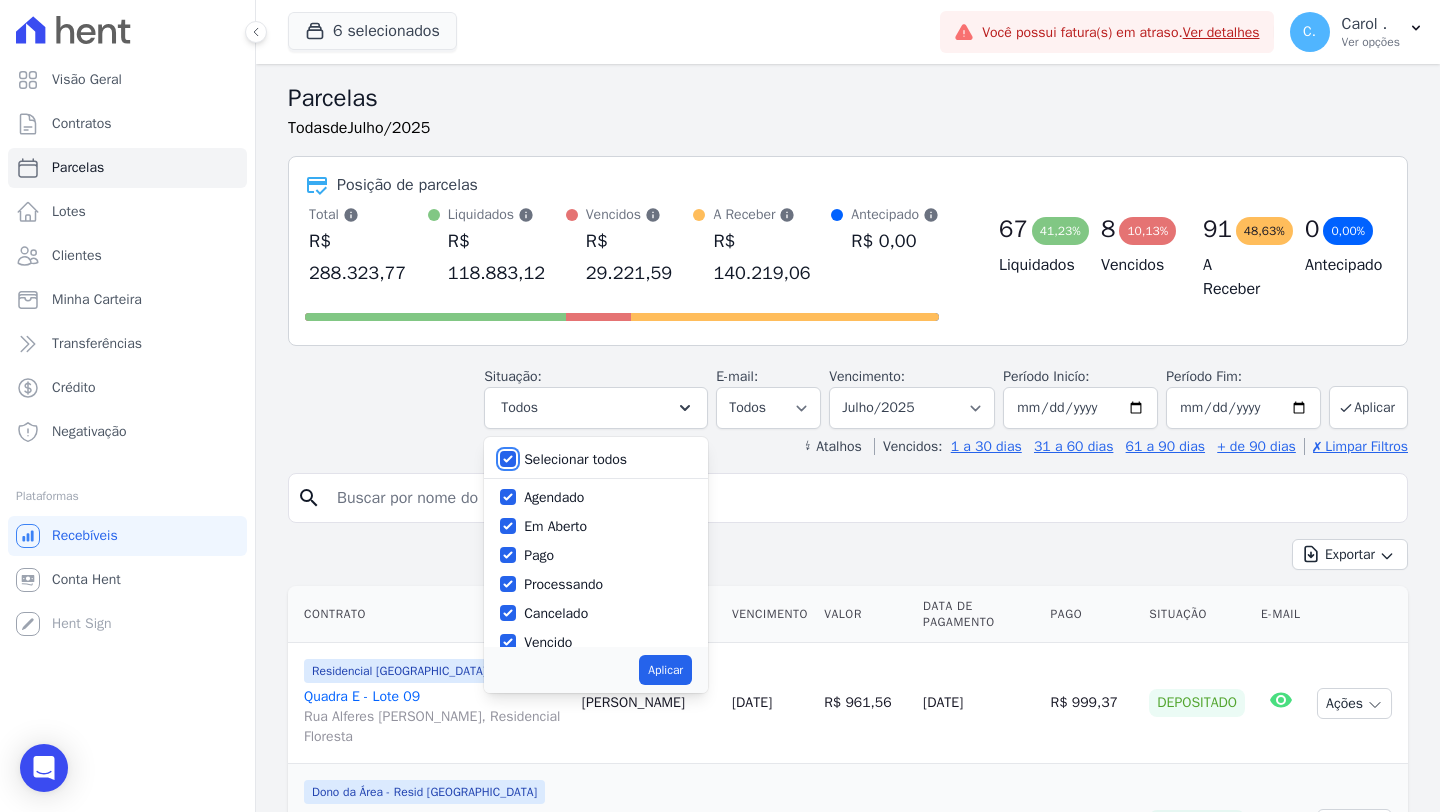 click on "Selecionar todos" at bounding box center [508, 459] 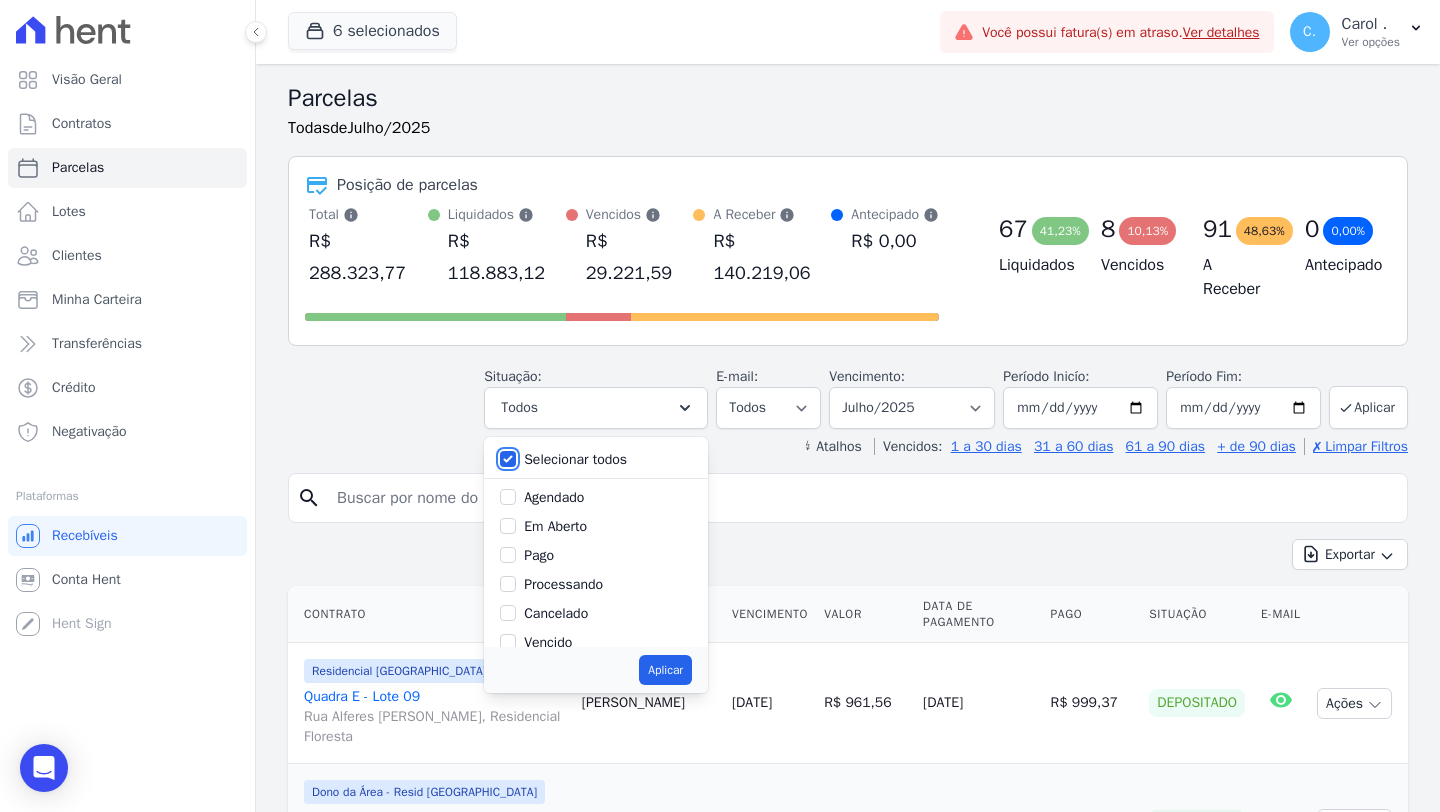 checkbox on "false" 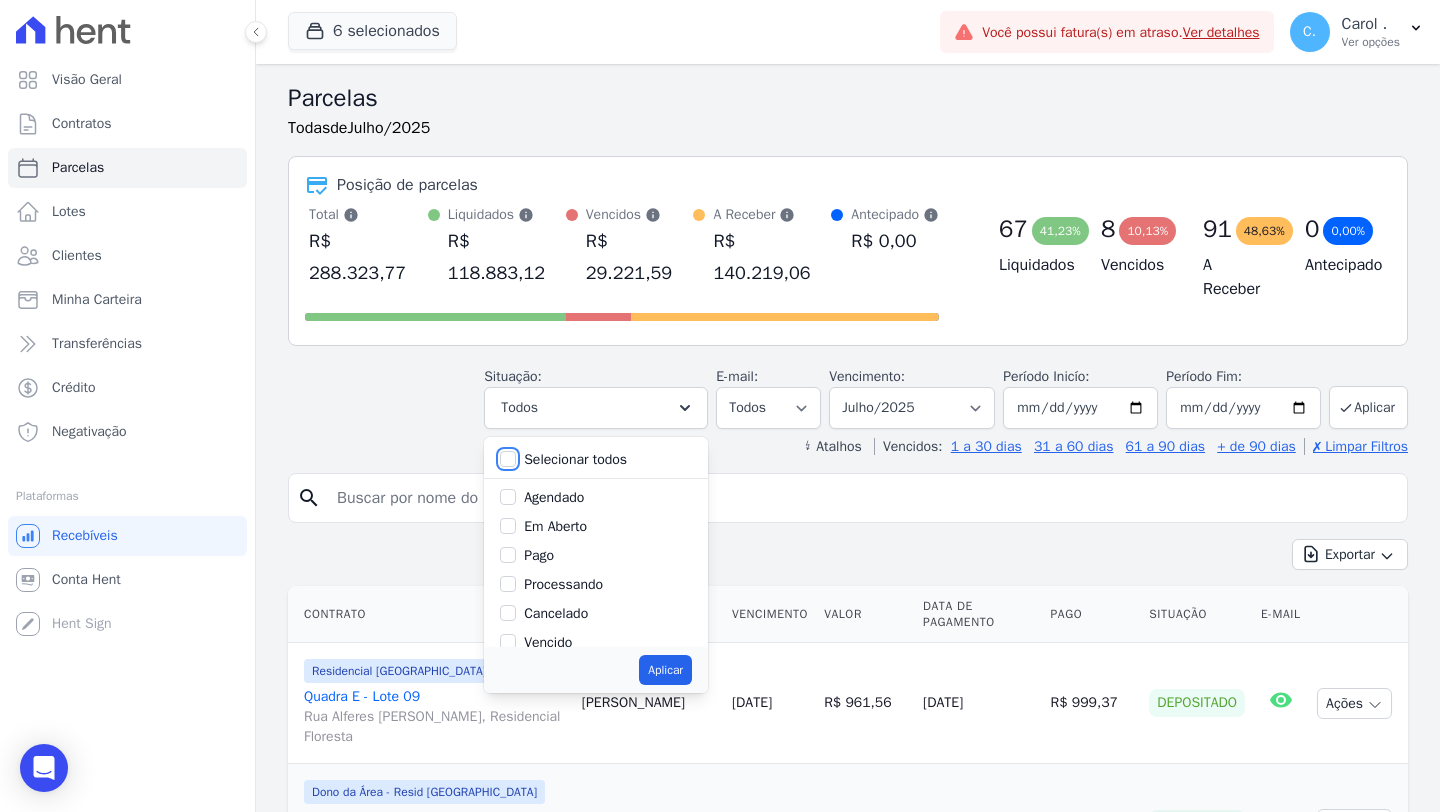 checkbox on "false" 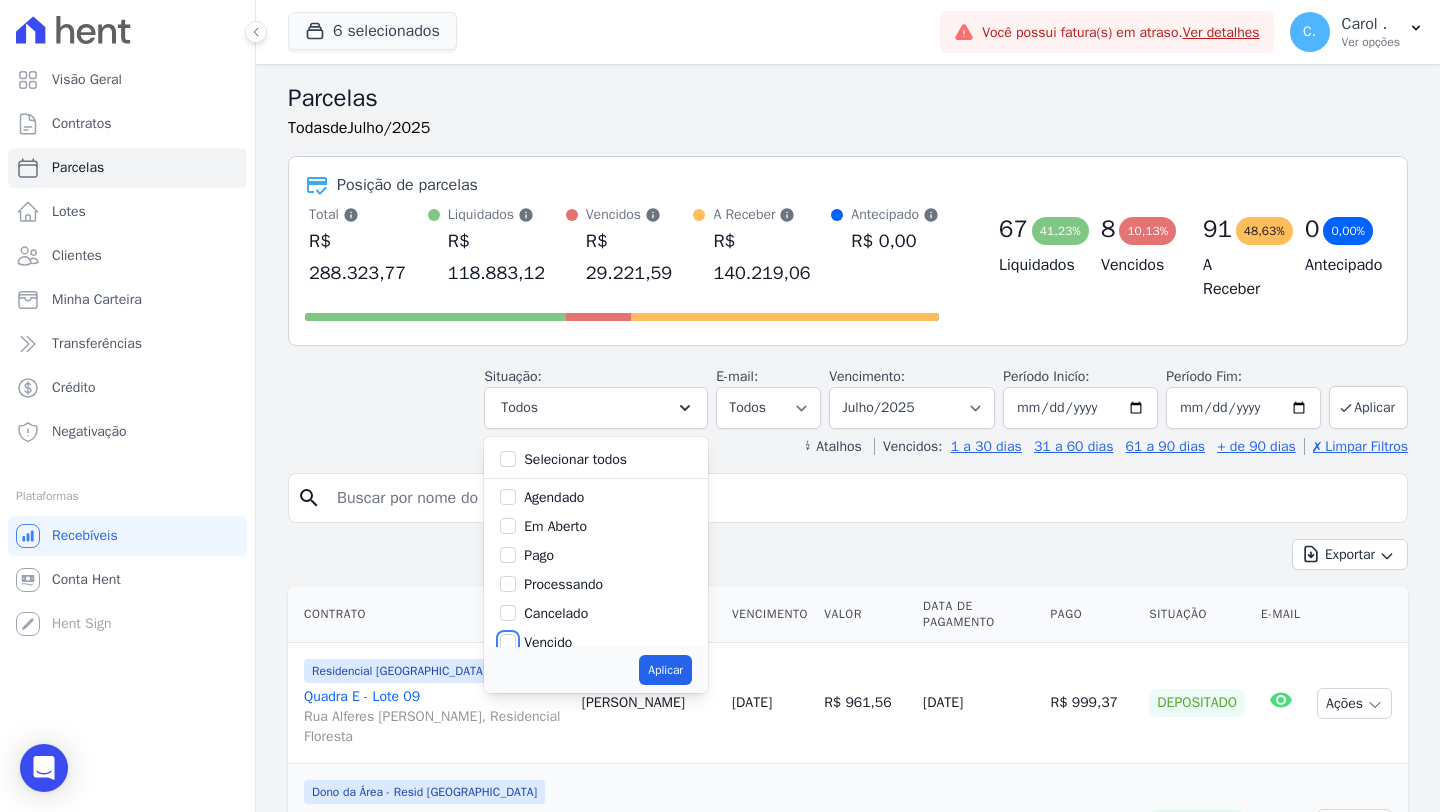click on "Vencido" at bounding box center (508, 642) 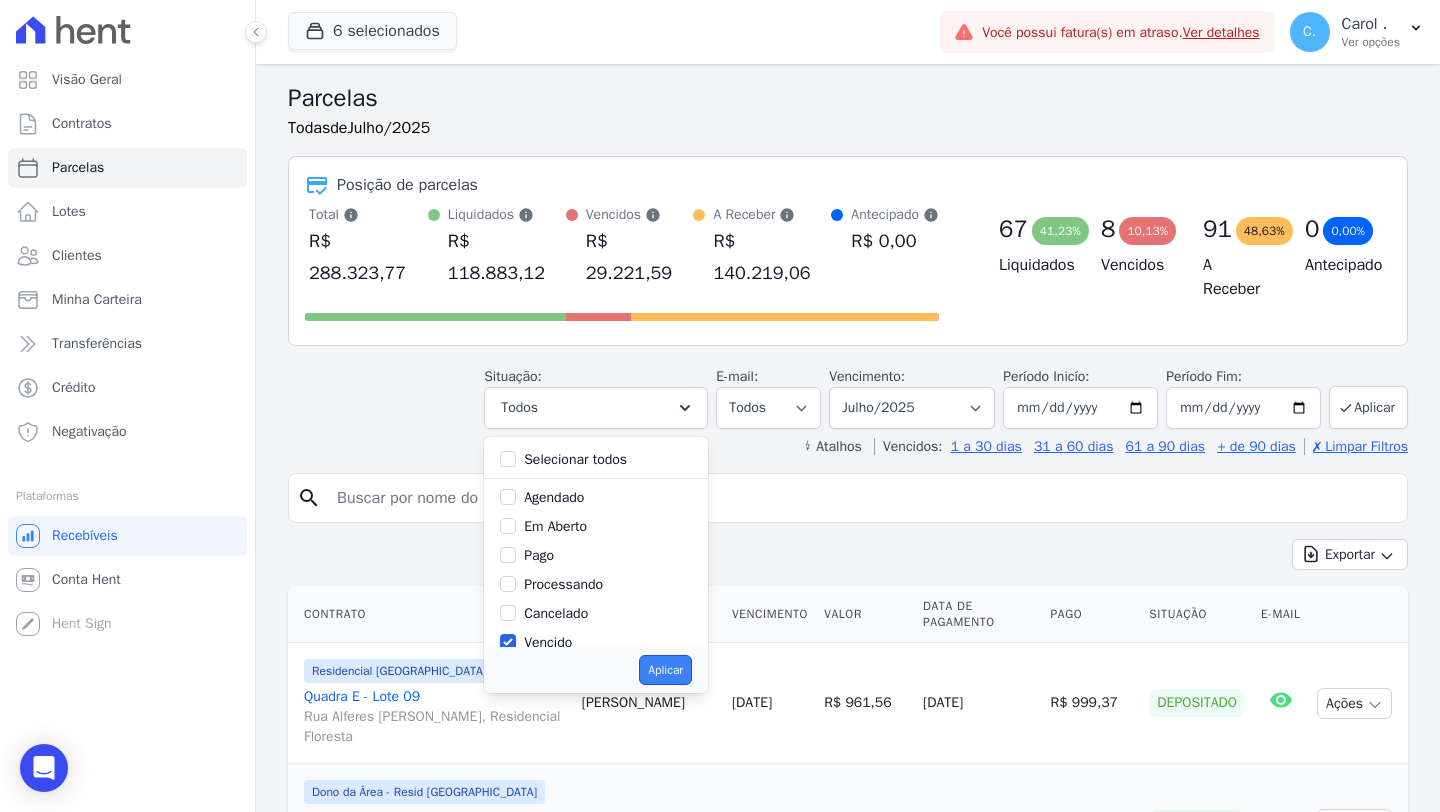 click on "Aplicar" at bounding box center (665, 670) 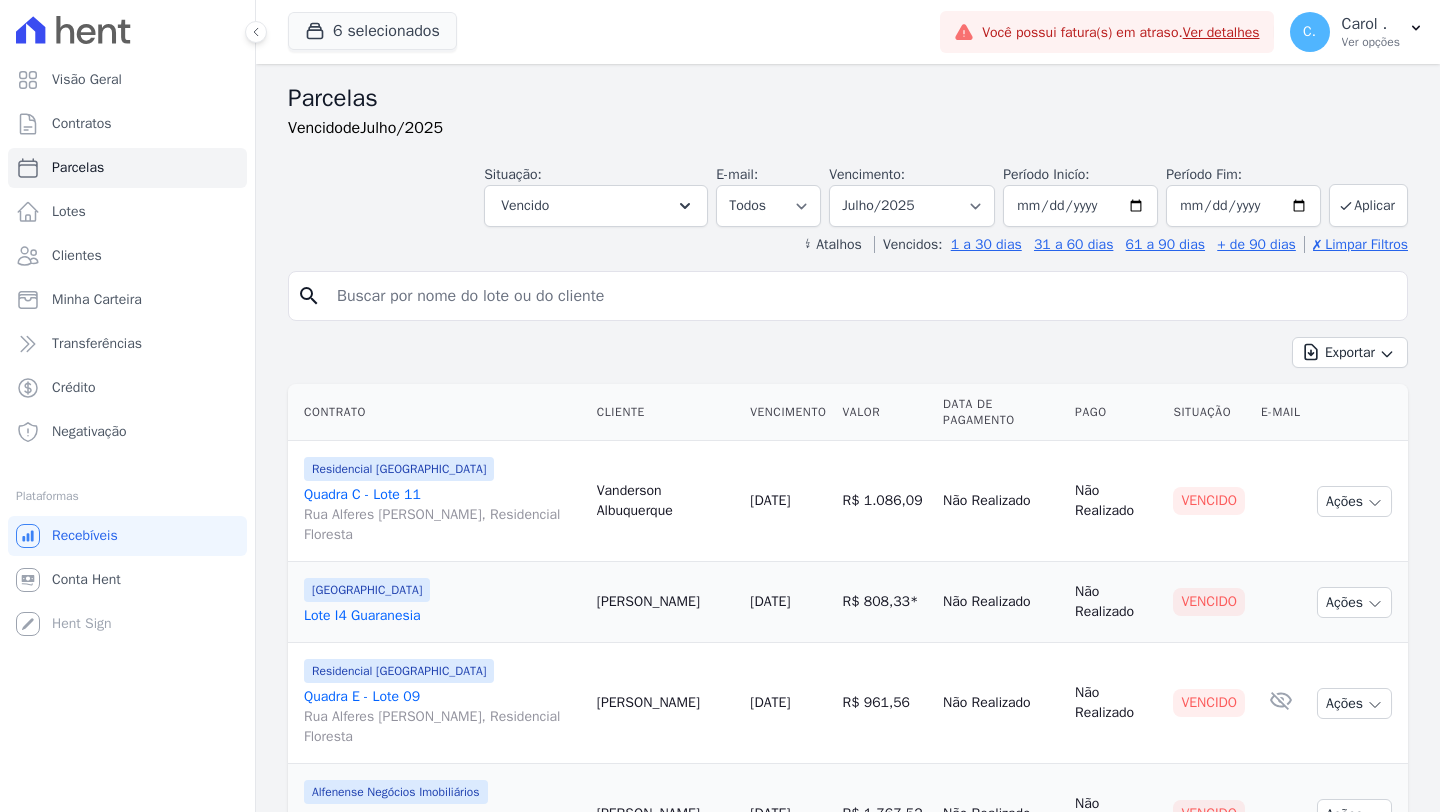 select 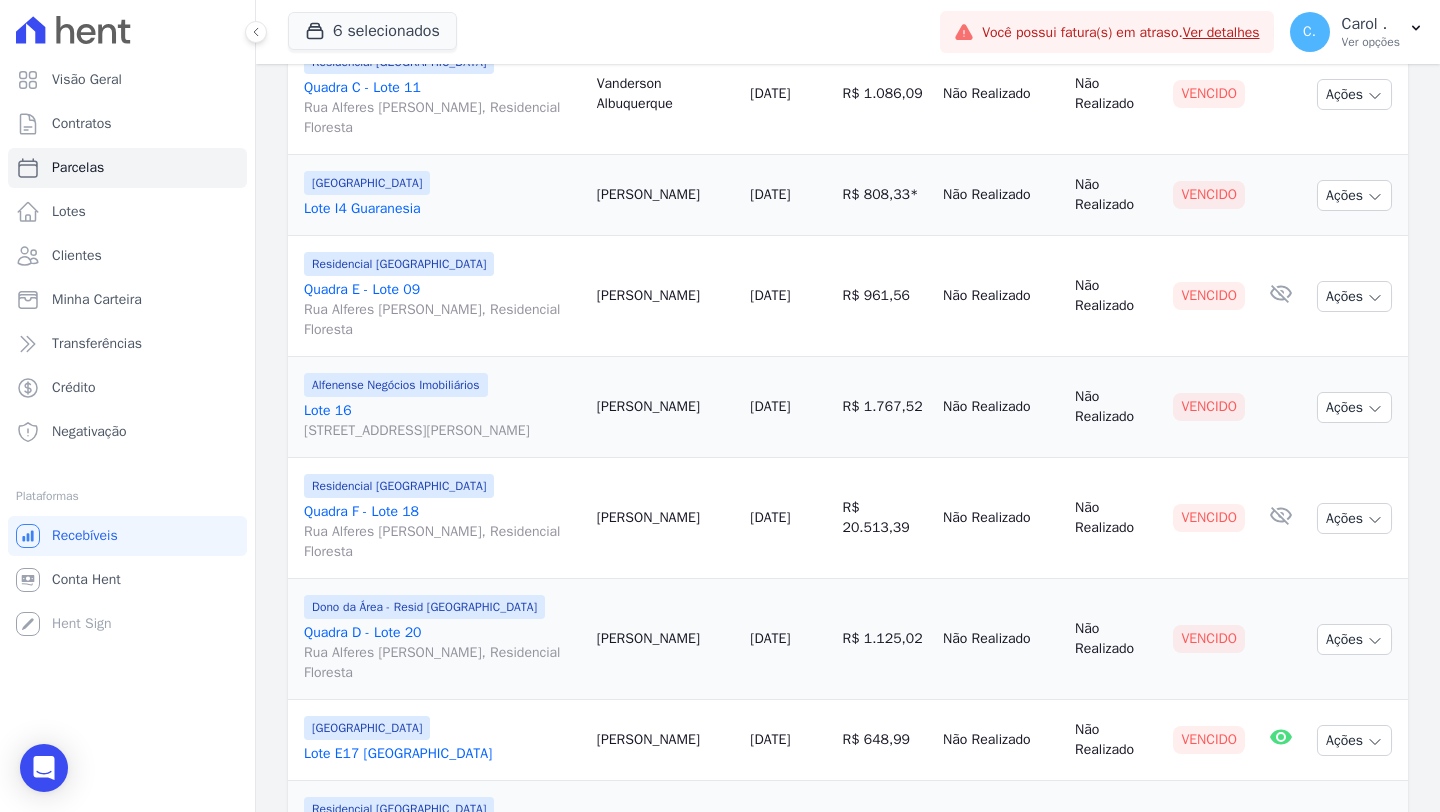 scroll, scrollTop: 0, scrollLeft: 0, axis: both 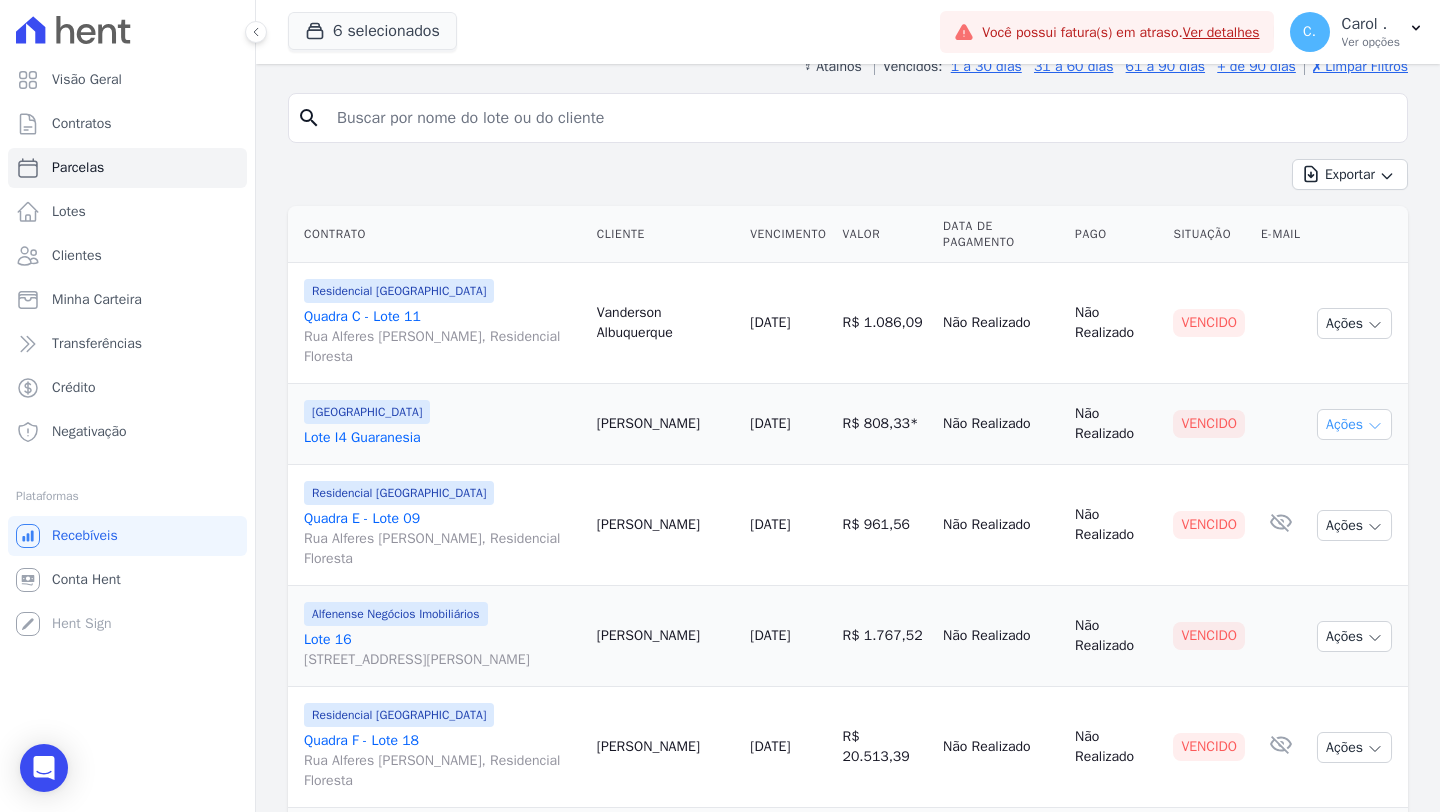click 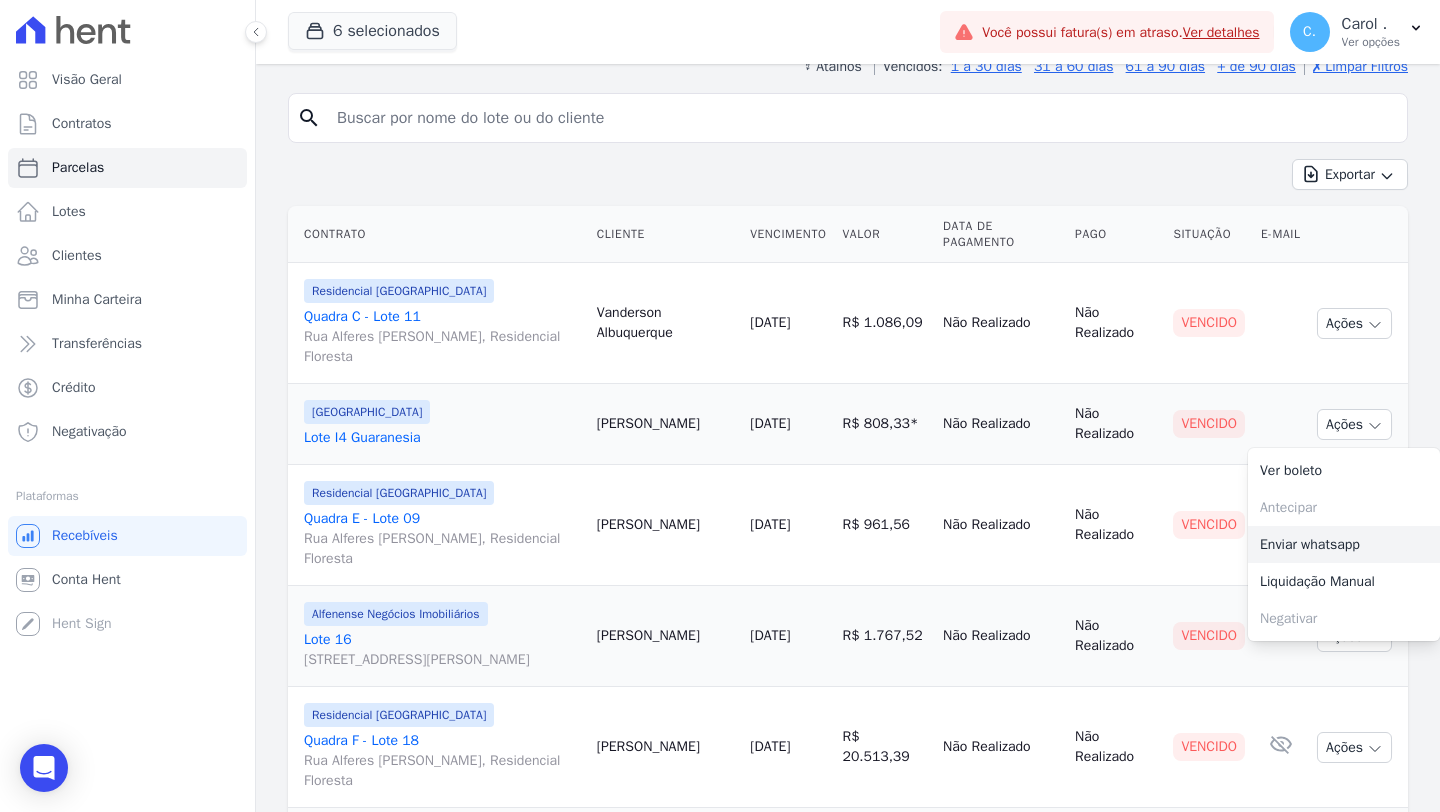 click on "Enviar whatsapp" at bounding box center [1344, 544] 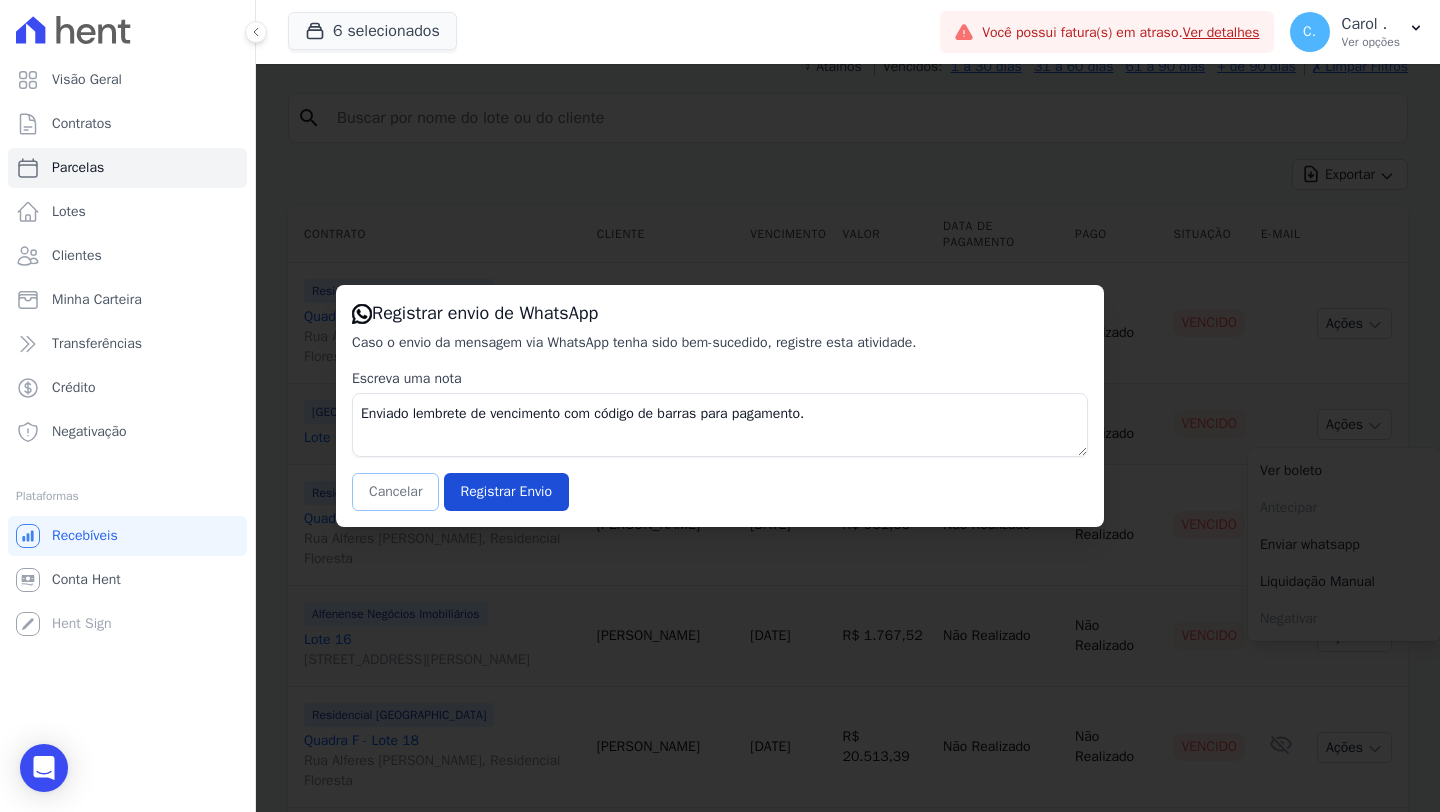 click on "Cancelar" at bounding box center [395, 492] 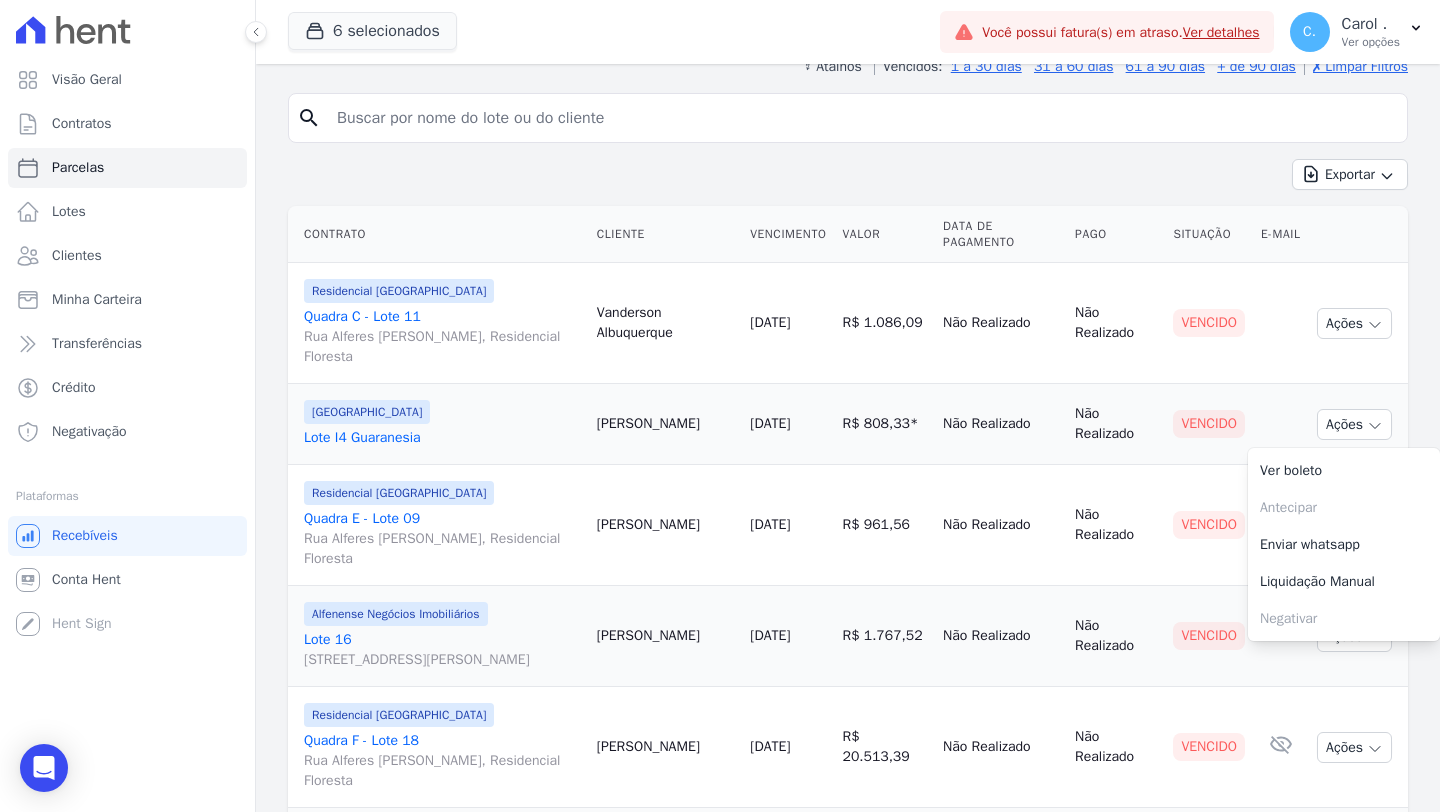 drag, startPoint x: 730, startPoint y: 564, endPoint x: 787, endPoint y: 561, distance: 57.07889 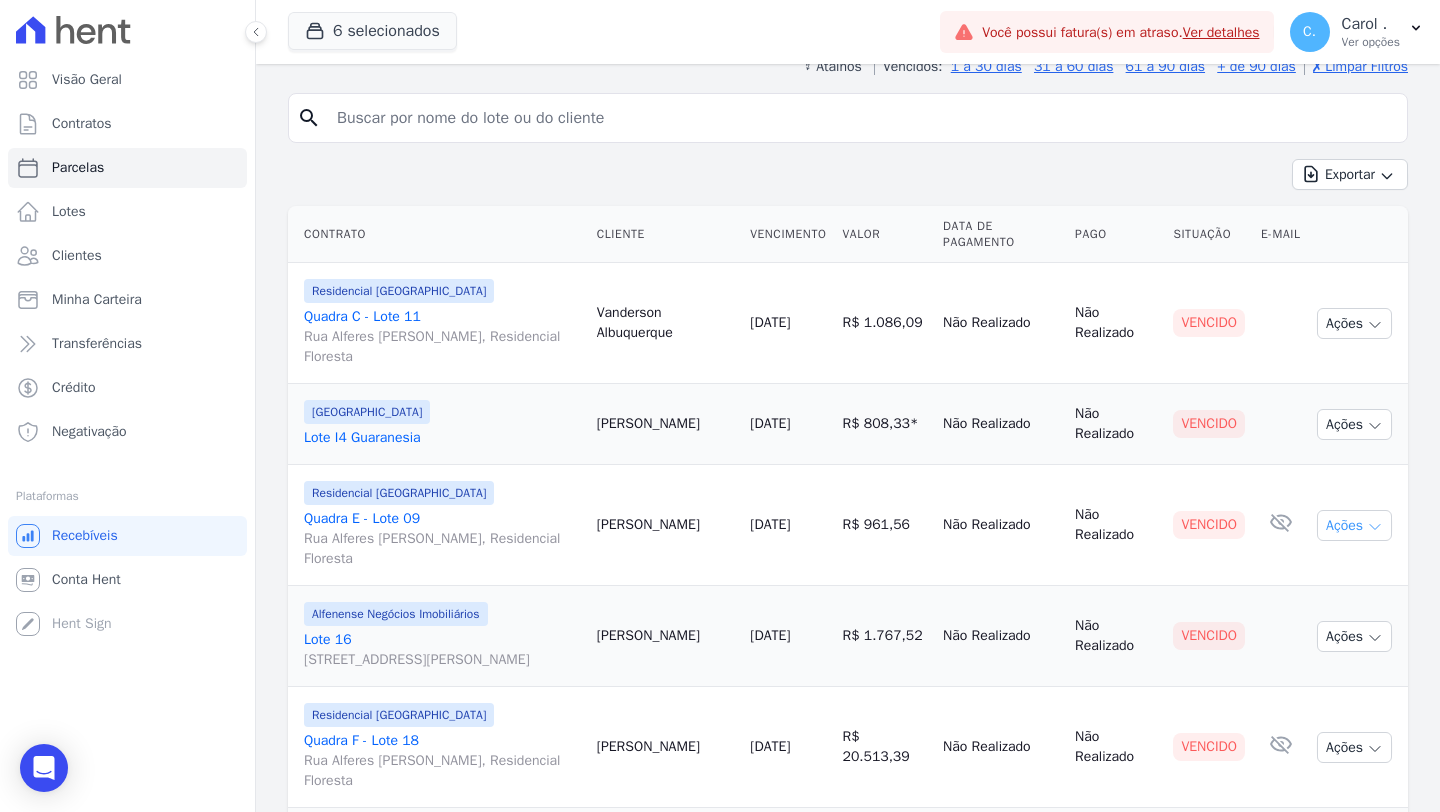 click on "Ações" at bounding box center [1354, 525] 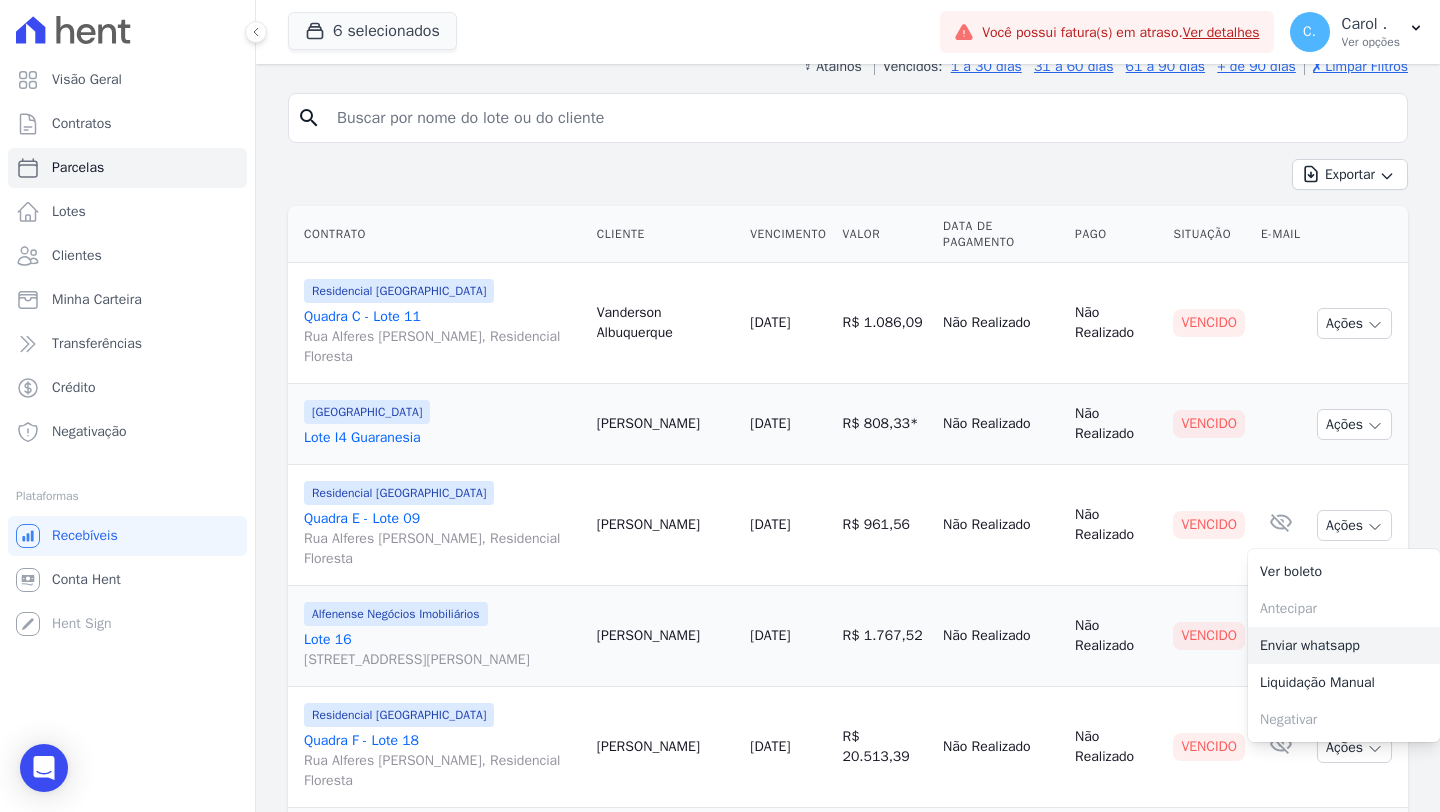 click on "Enviar whatsapp" at bounding box center [1344, 645] 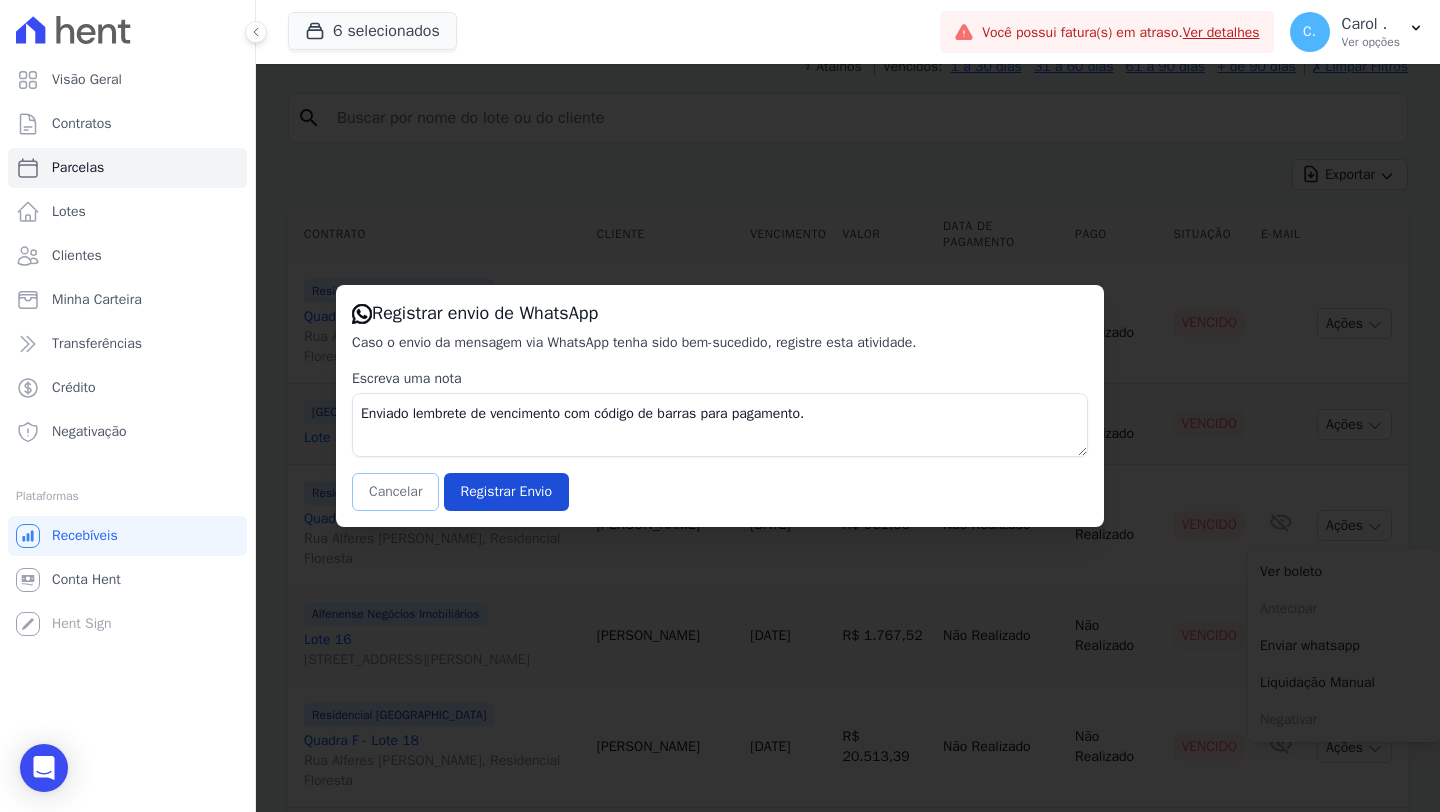 click on "Cancelar" at bounding box center (395, 492) 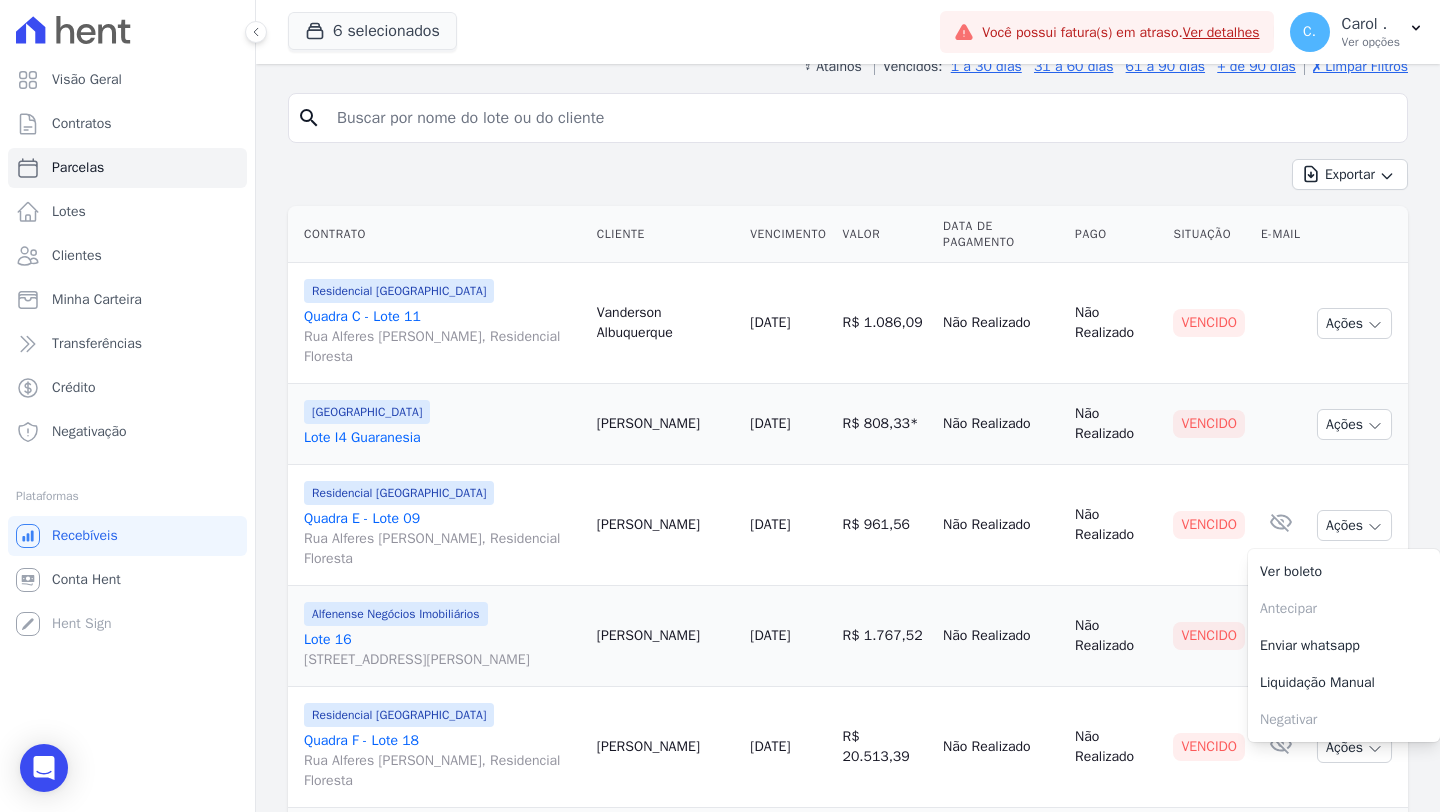 click on "Não Realizado" at bounding box center (1001, 636) 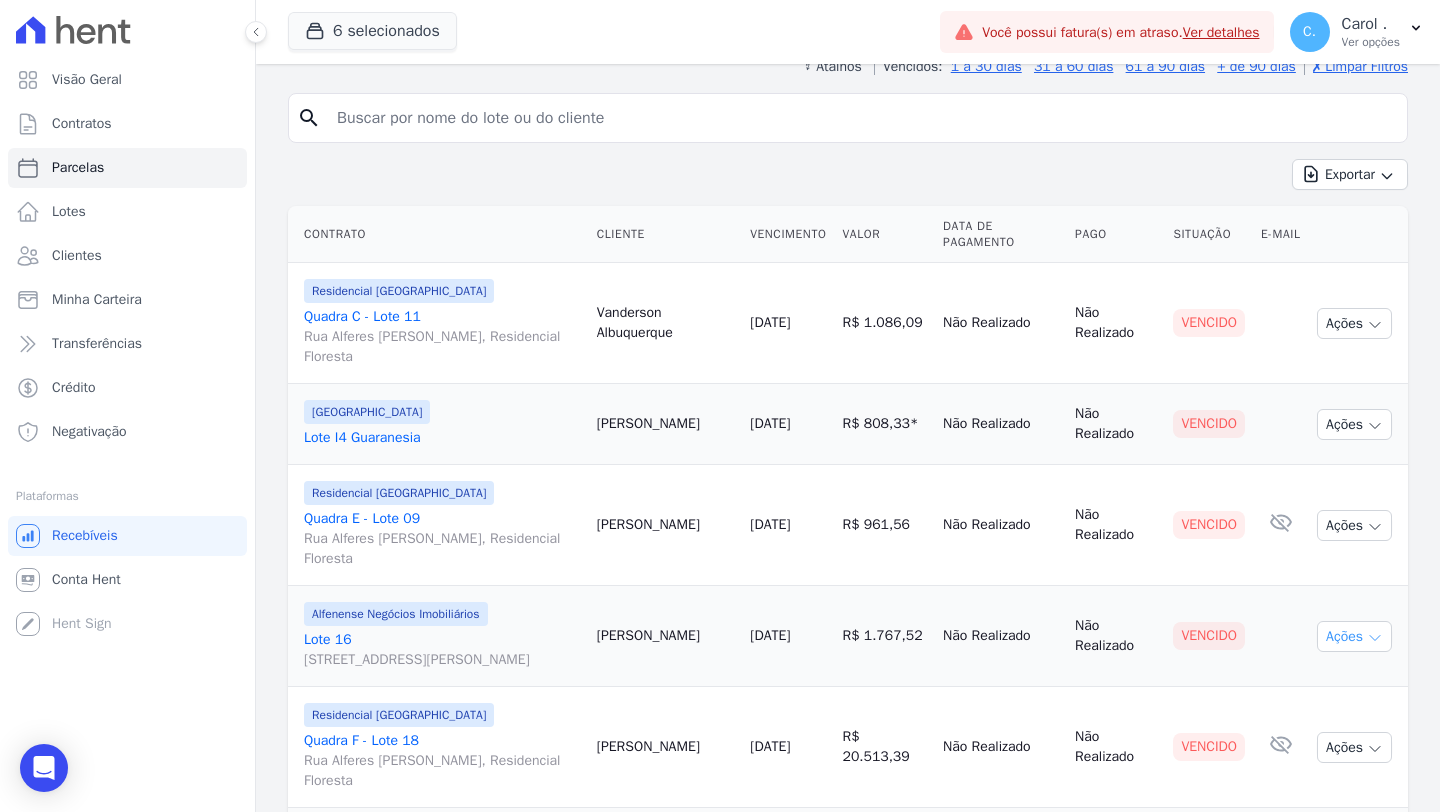 click on "Ações" at bounding box center (1354, 636) 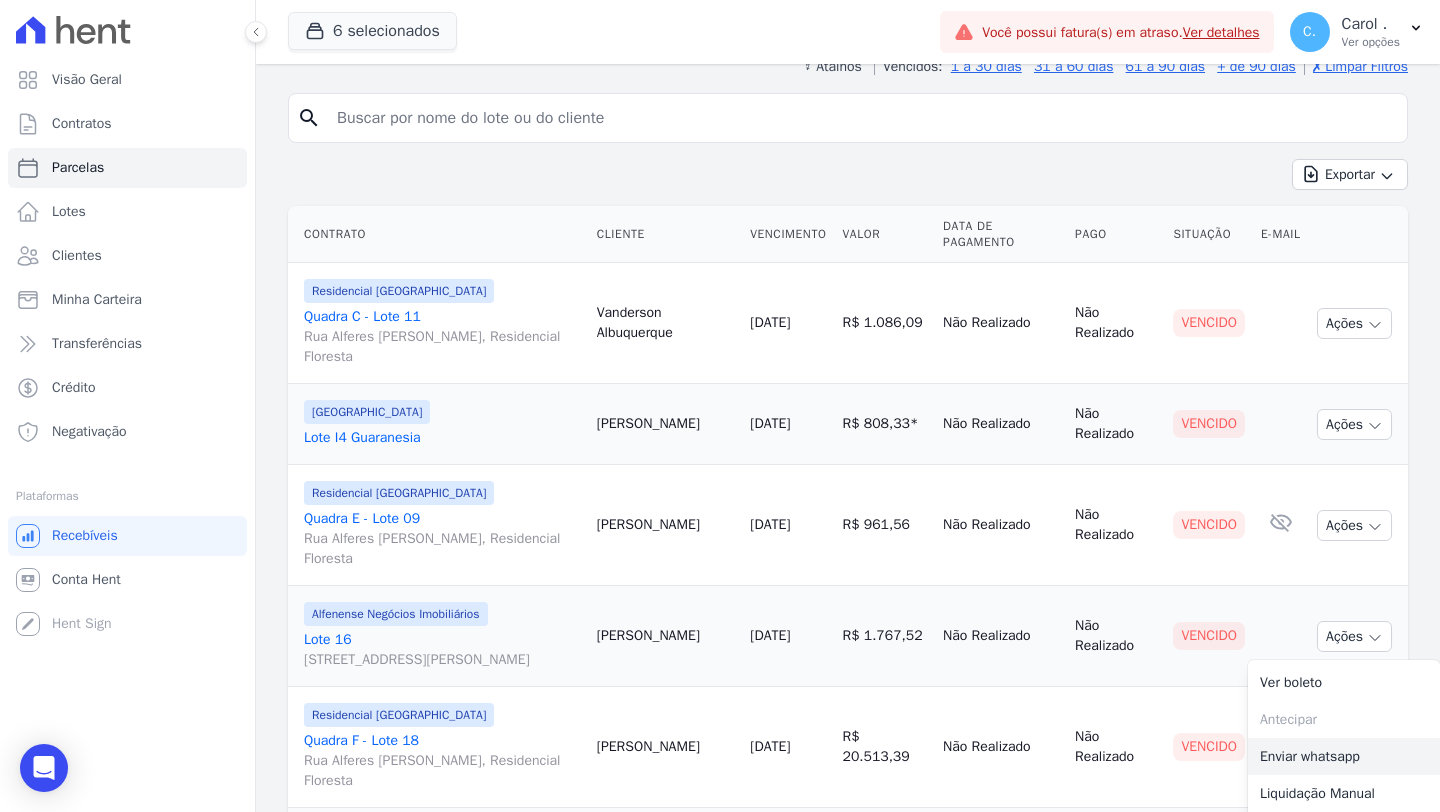 click on "Enviar whatsapp" at bounding box center (1344, 756) 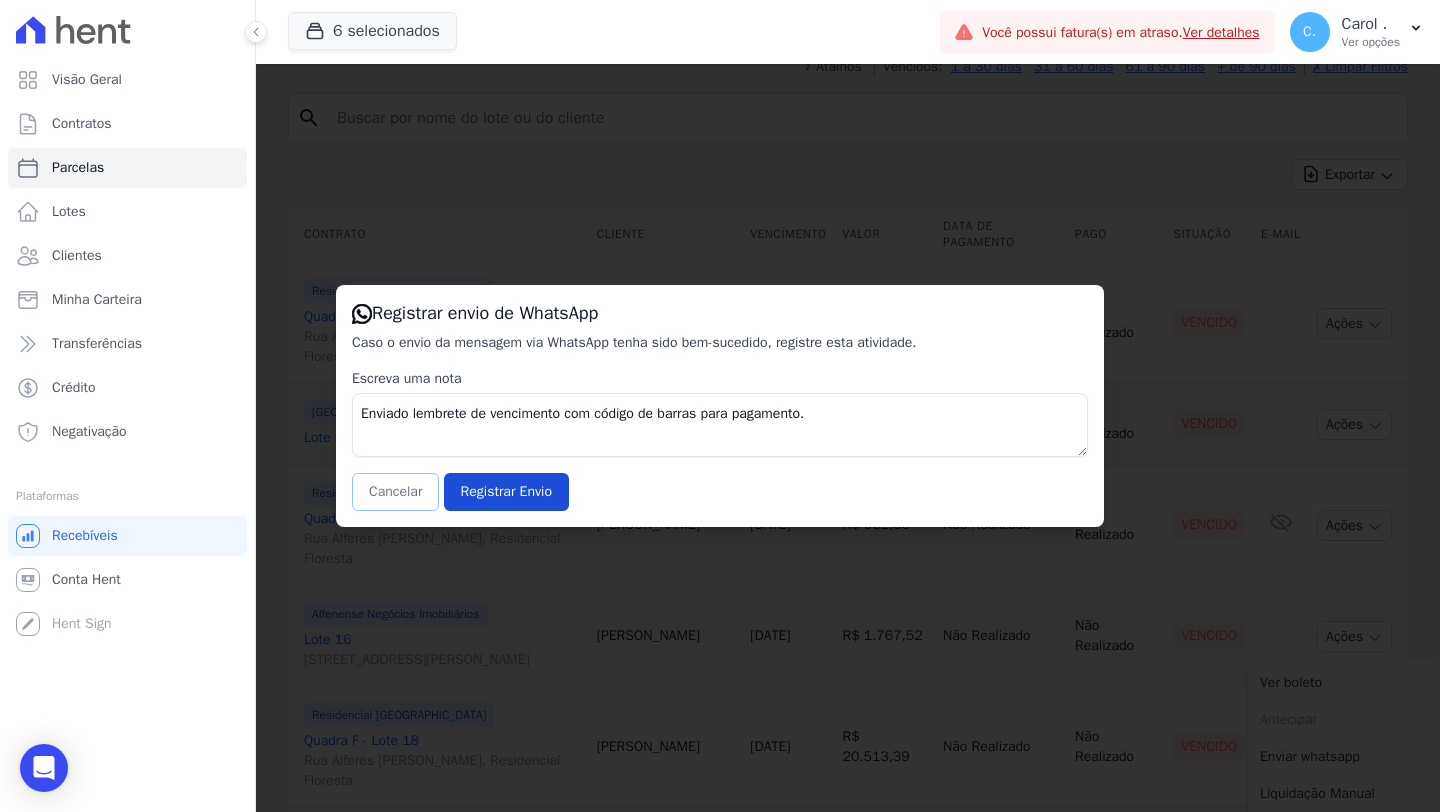 click on "Cancelar" at bounding box center (395, 492) 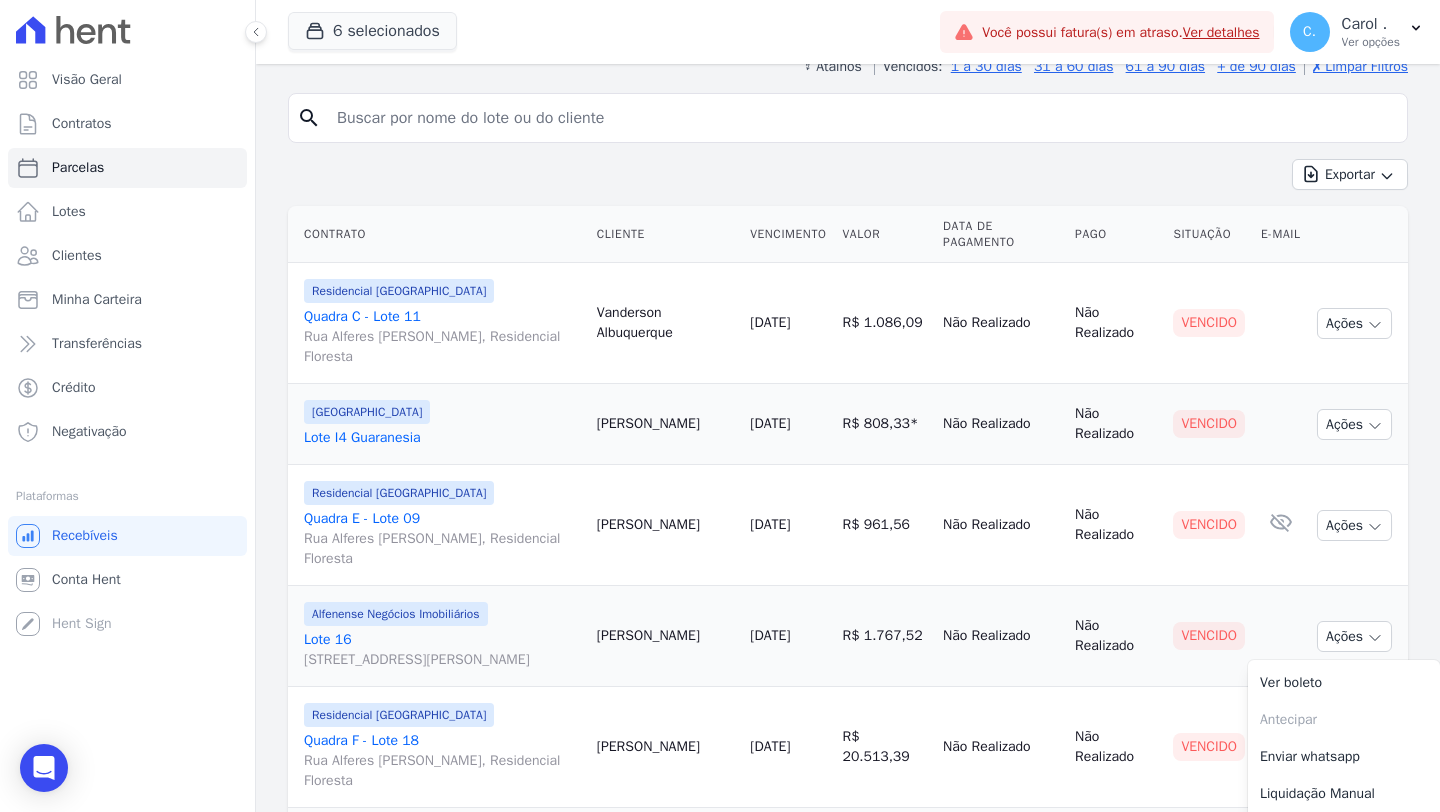 click on "Não Realizado" at bounding box center [1001, 747] 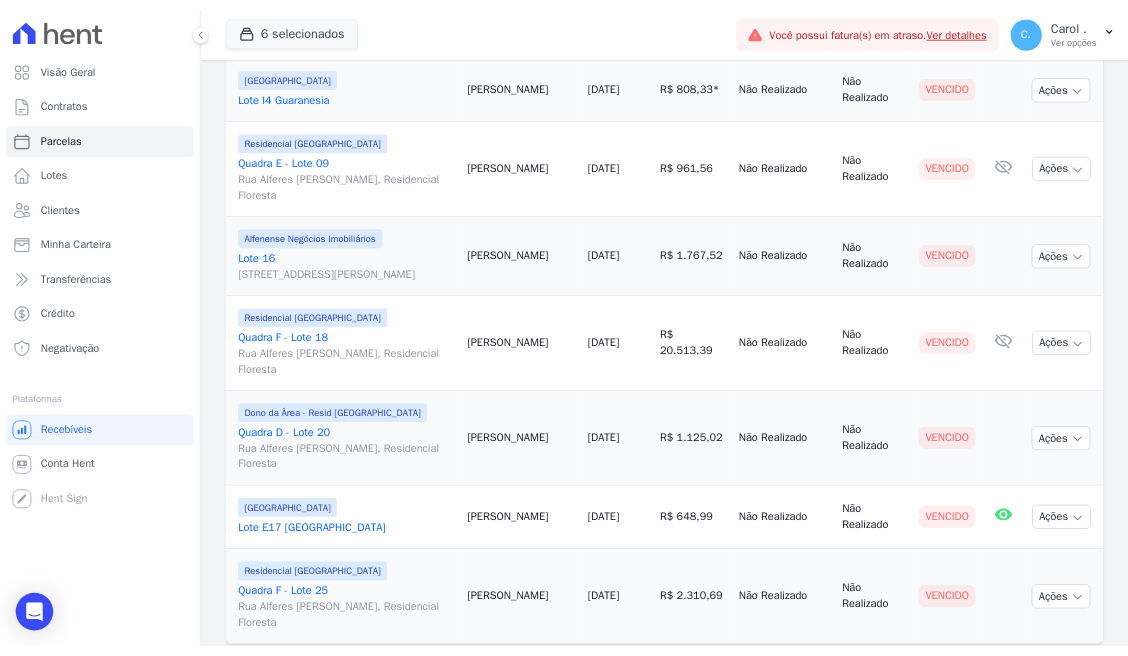 scroll, scrollTop: 524, scrollLeft: 0, axis: vertical 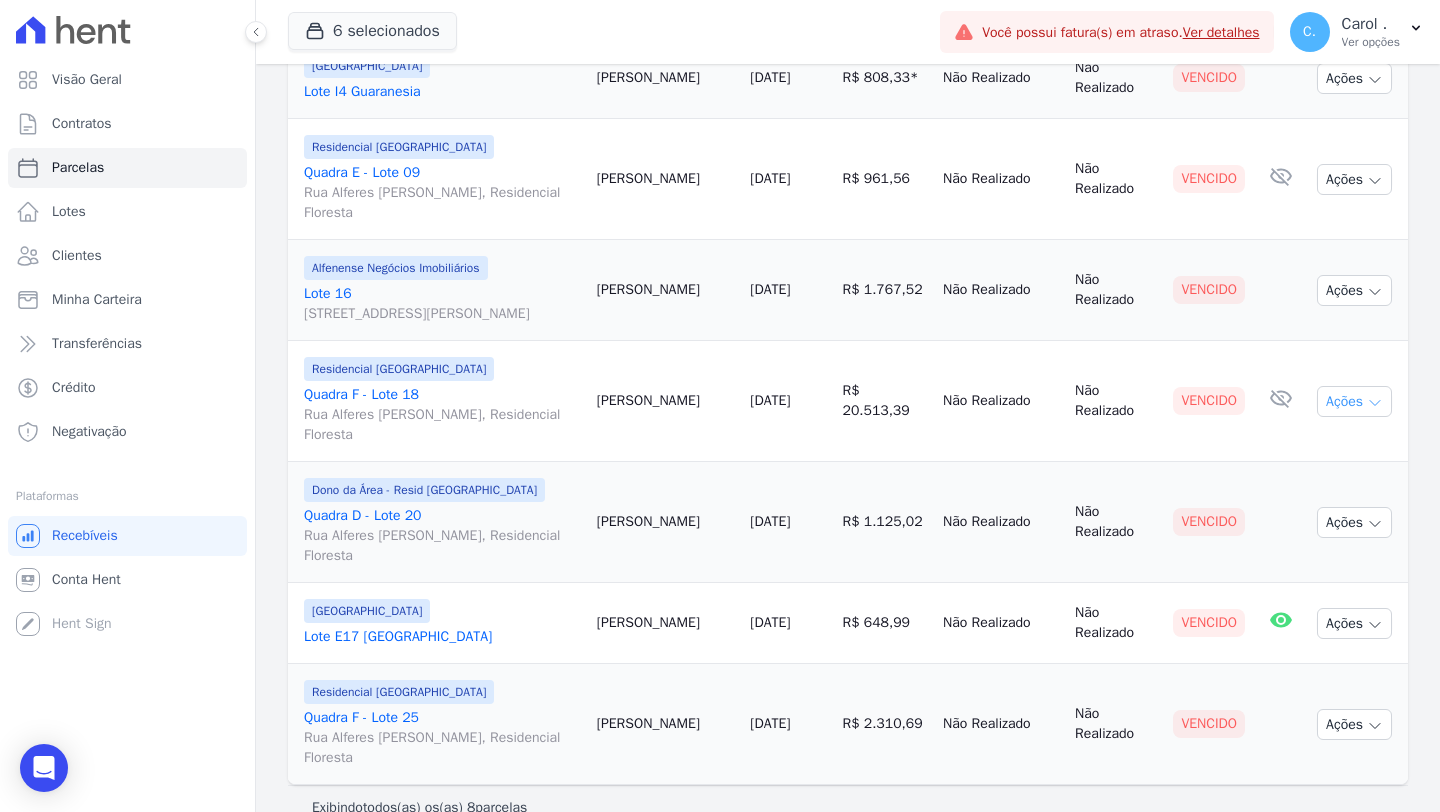click 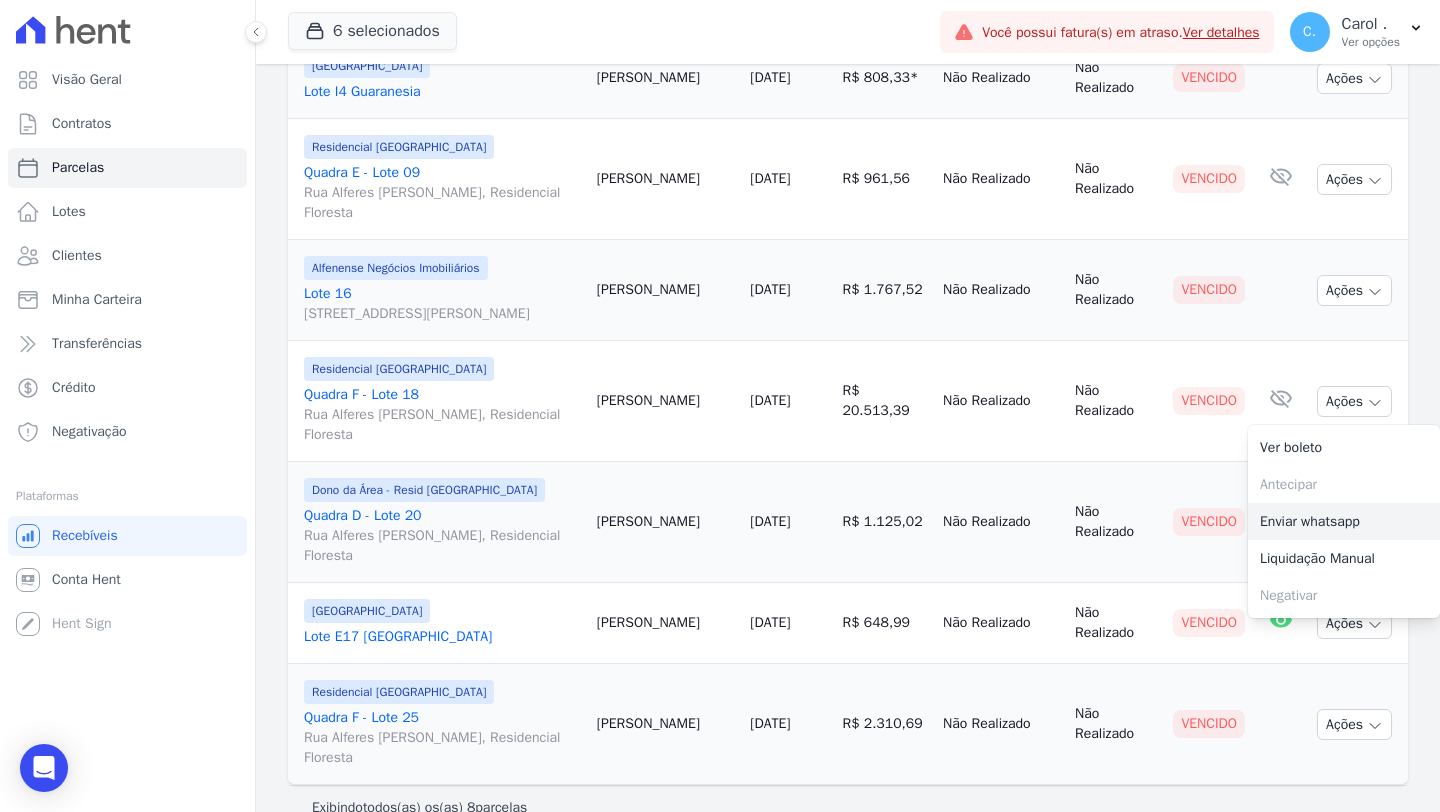 click on "Enviar whatsapp" at bounding box center (1344, 521) 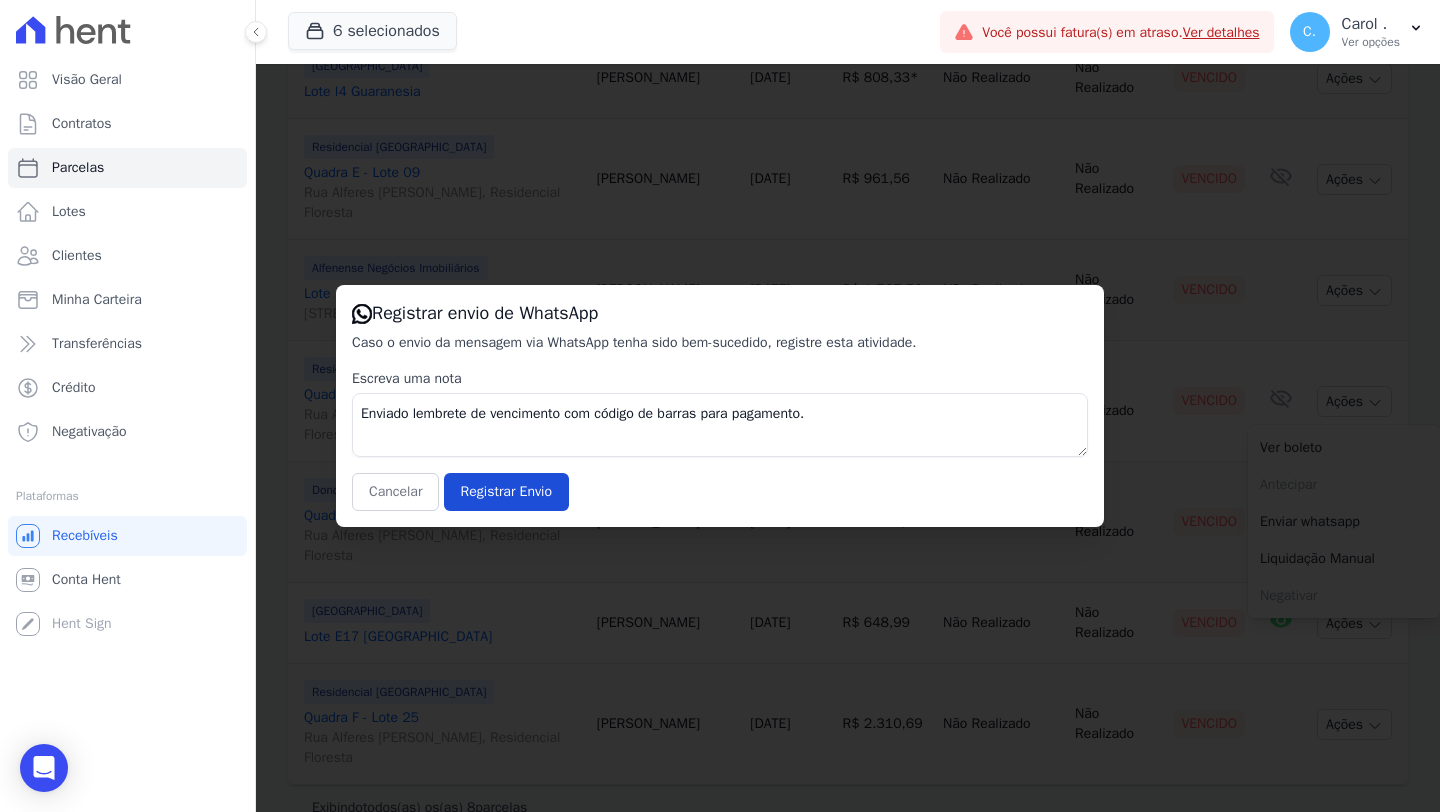 drag, startPoint x: 408, startPoint y: 521, endPoint x: 407, endPoint y: 496, distance: 25.019993 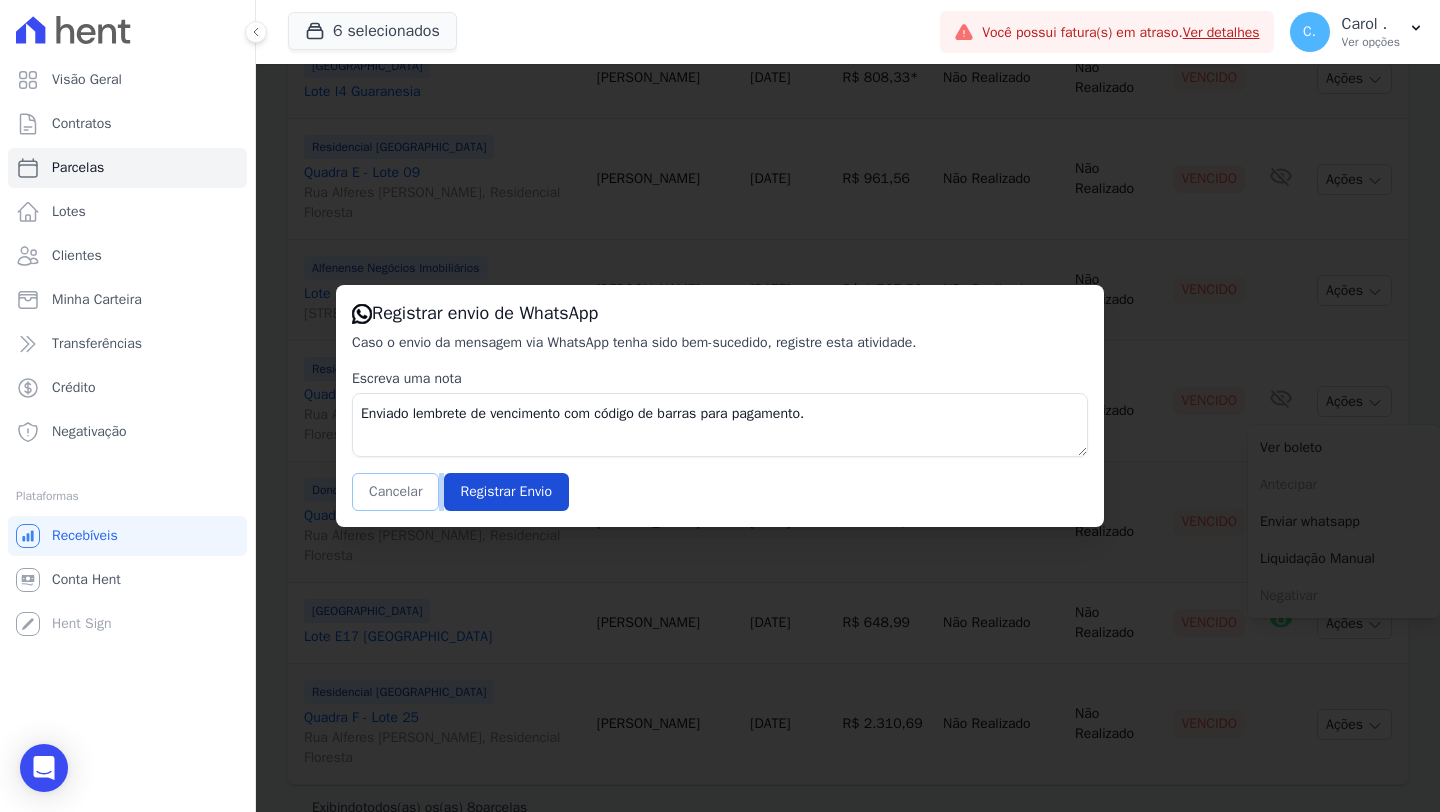 click on "Cancelar" at bounding box center [395, 492] 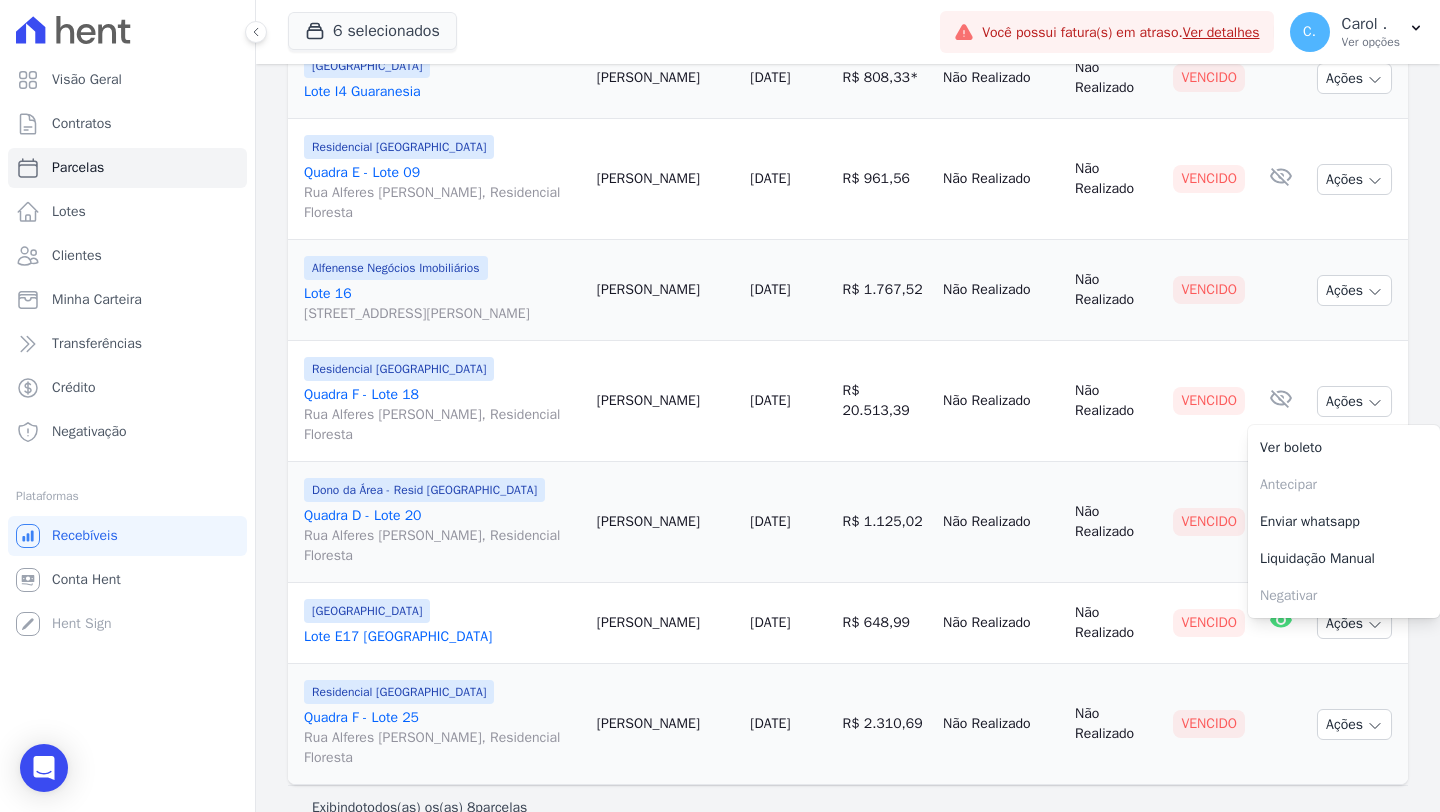 click on "11/07/2025" at bounding box center (788, 522) 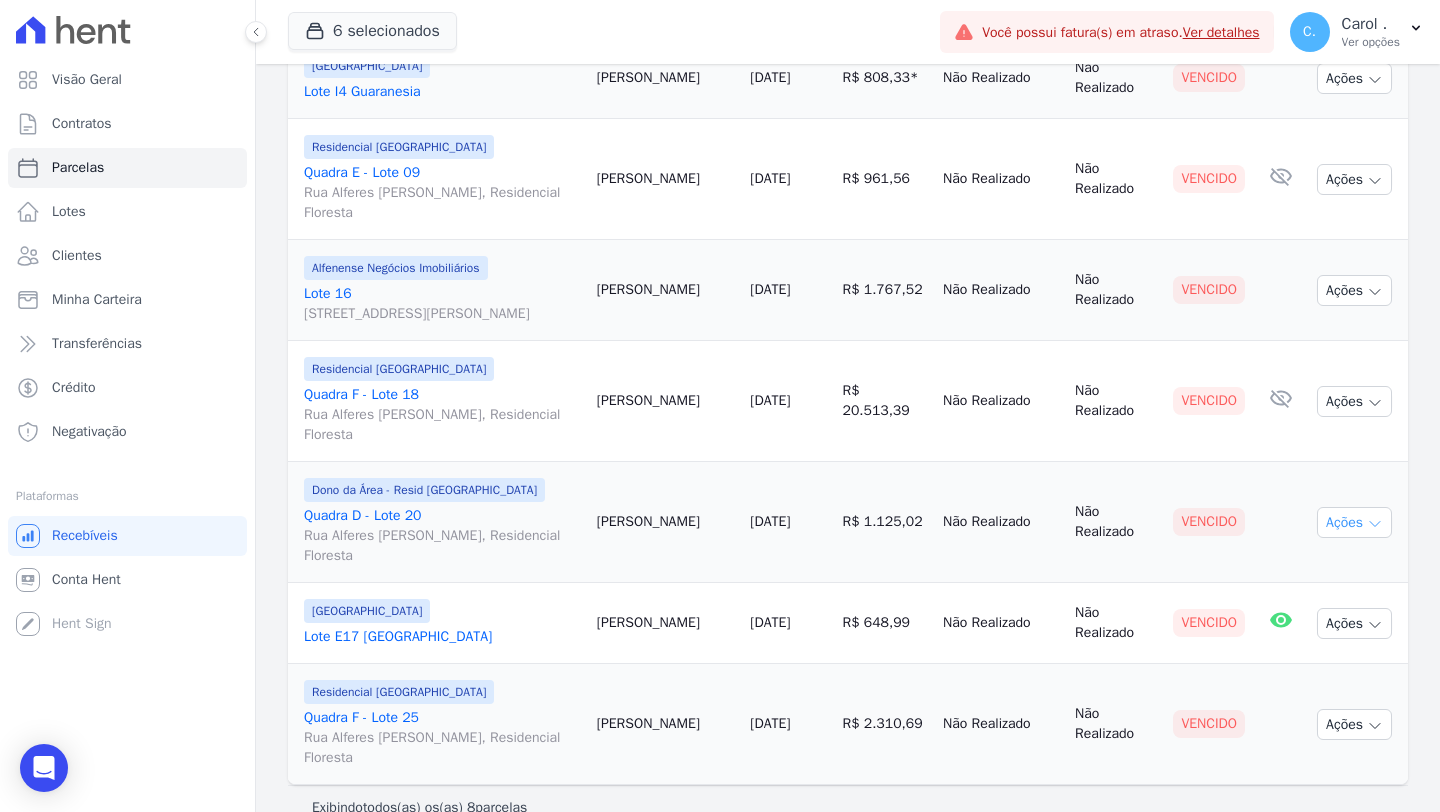 click on "Ações" at bounding box center (1354, 522) 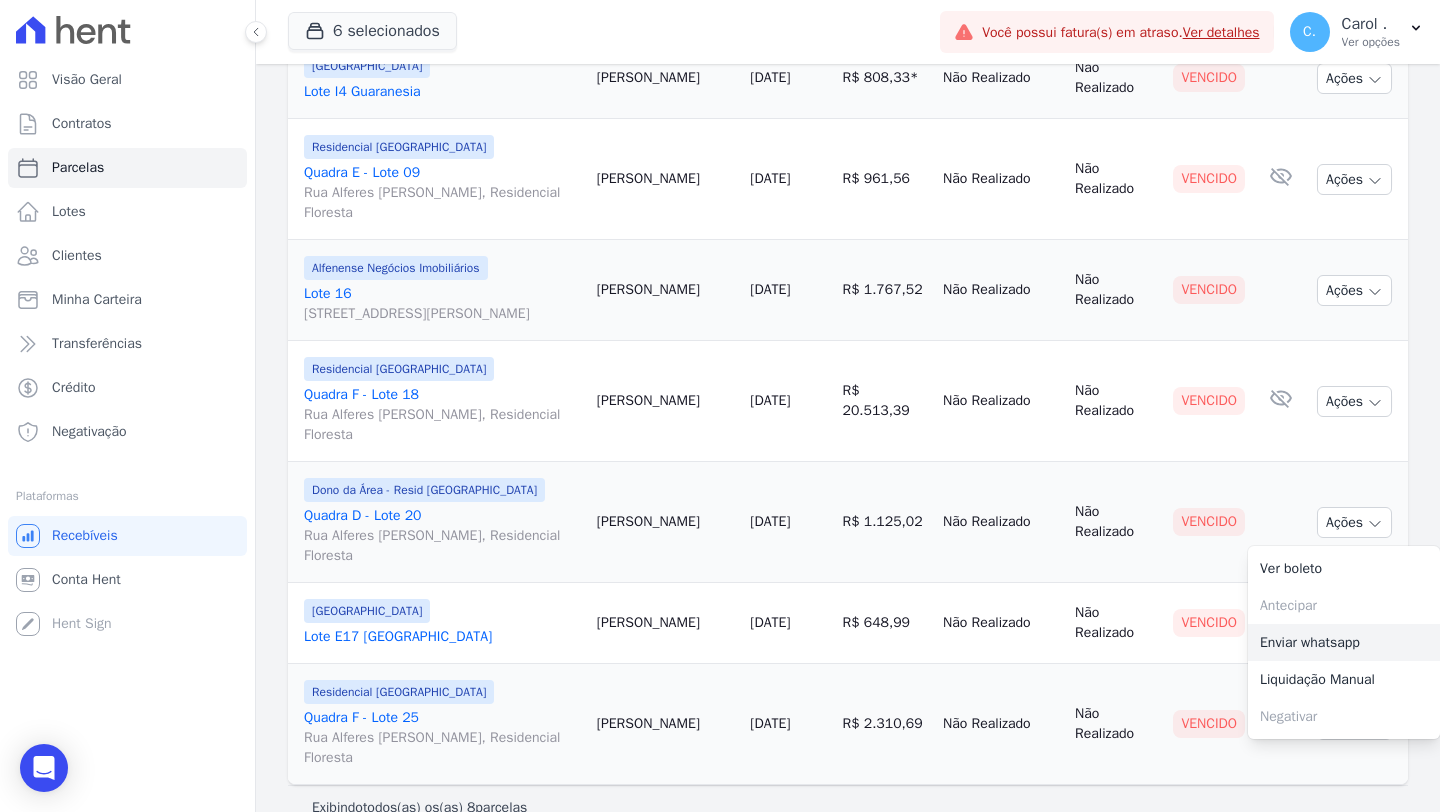 click on "Enviar whatsapp" at bounding box center (1344, 642) 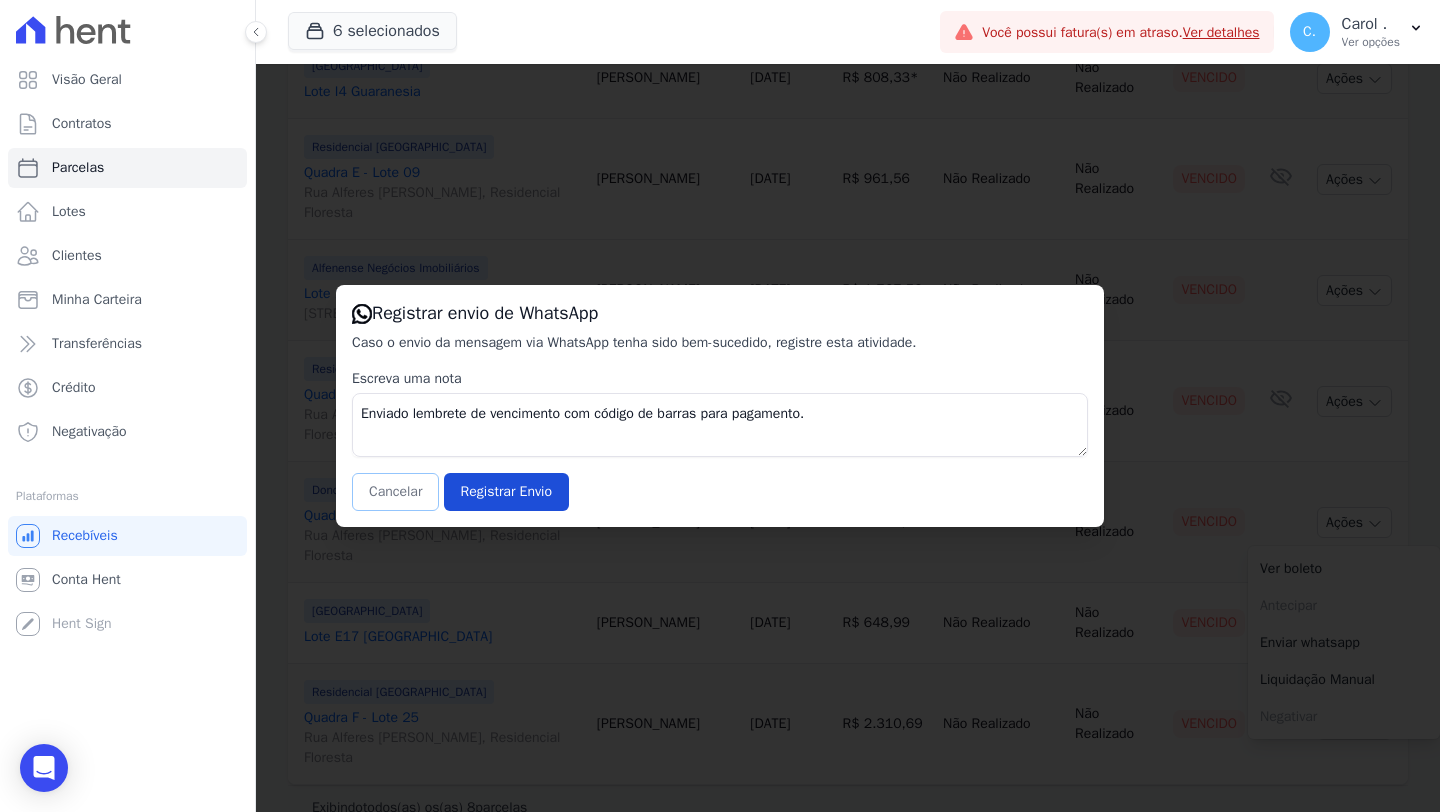 click on "Cancelar" at bounding box center [395, 492] 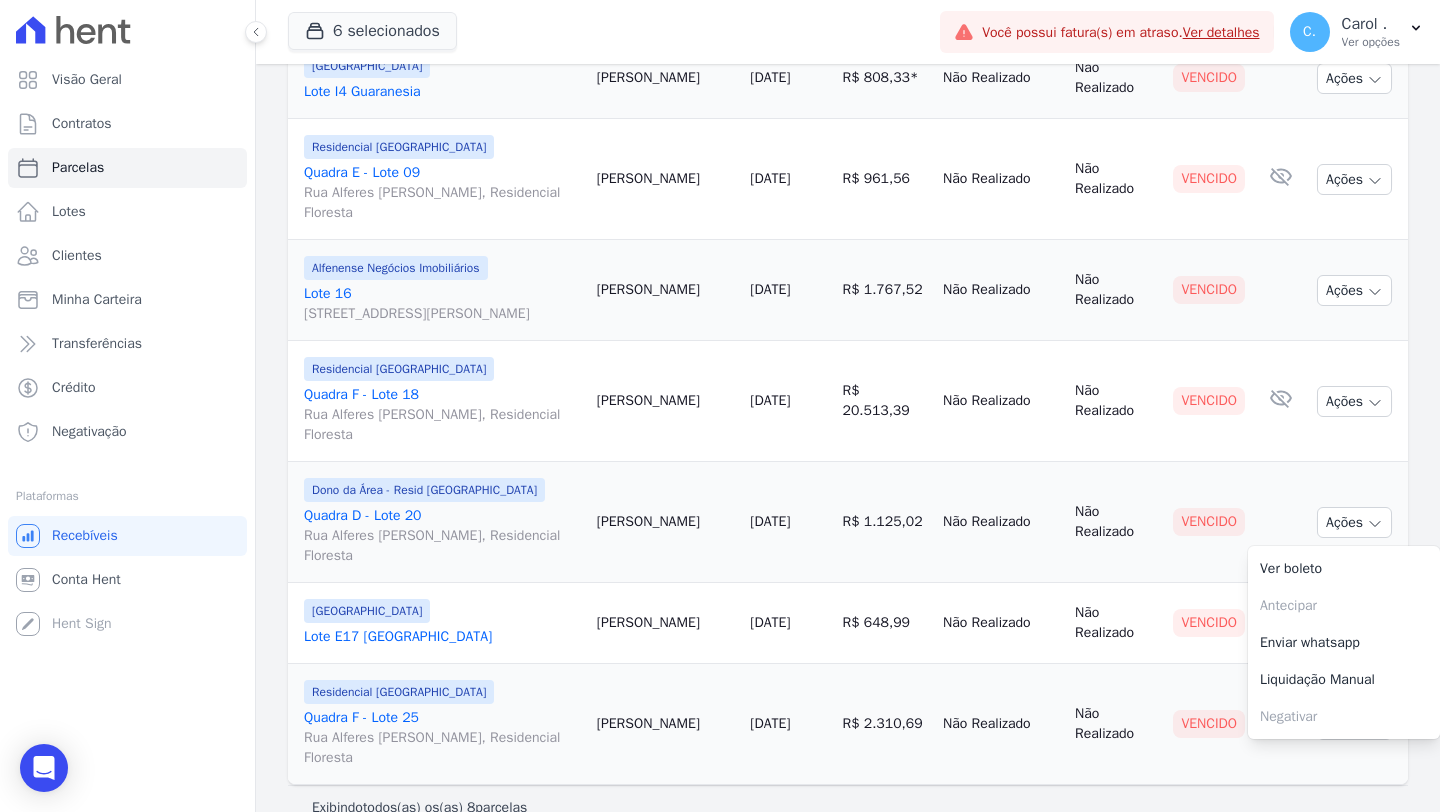 click on "11/07/2025" at bounding box center [788, 623] 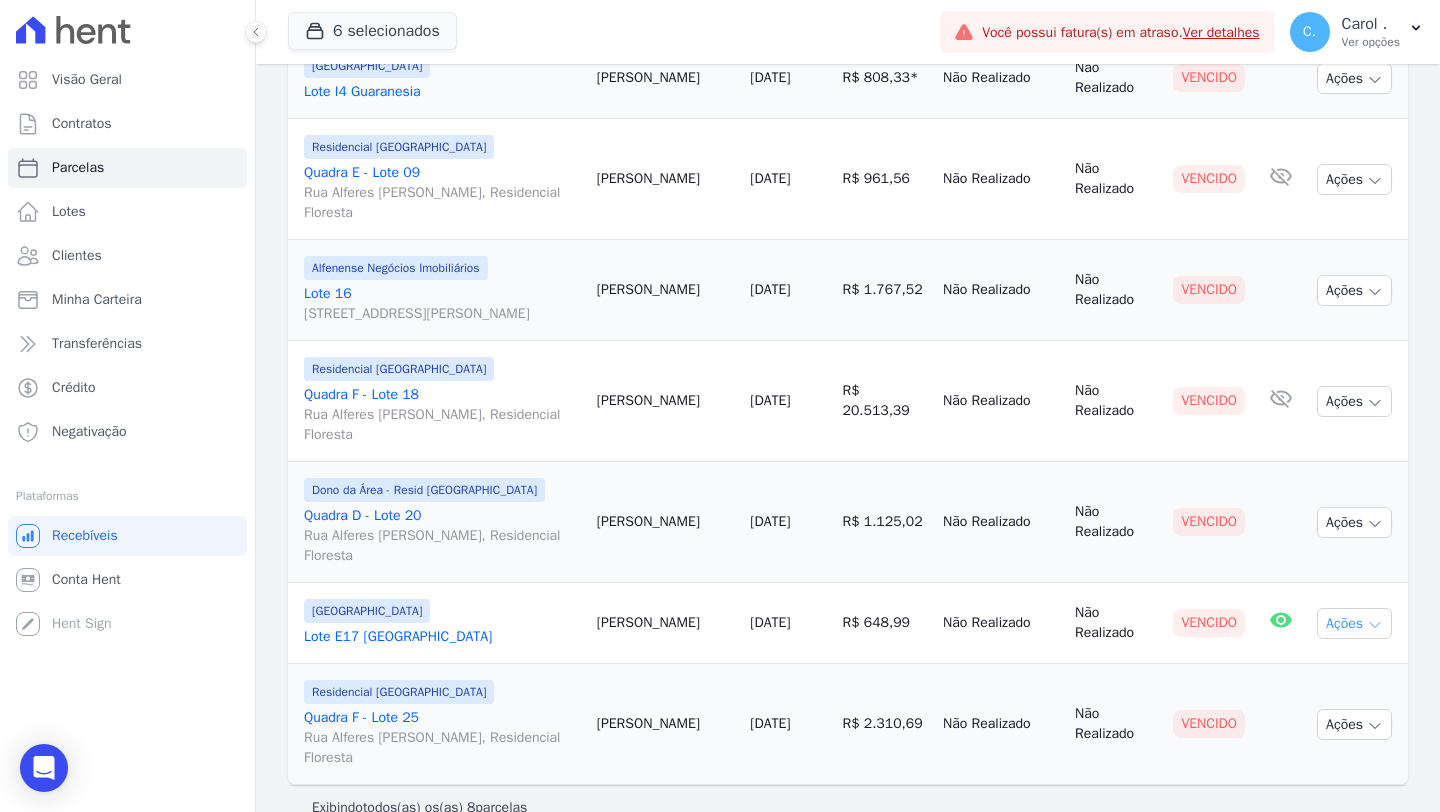 click on "Ações" at bounding box center [1354, 623] 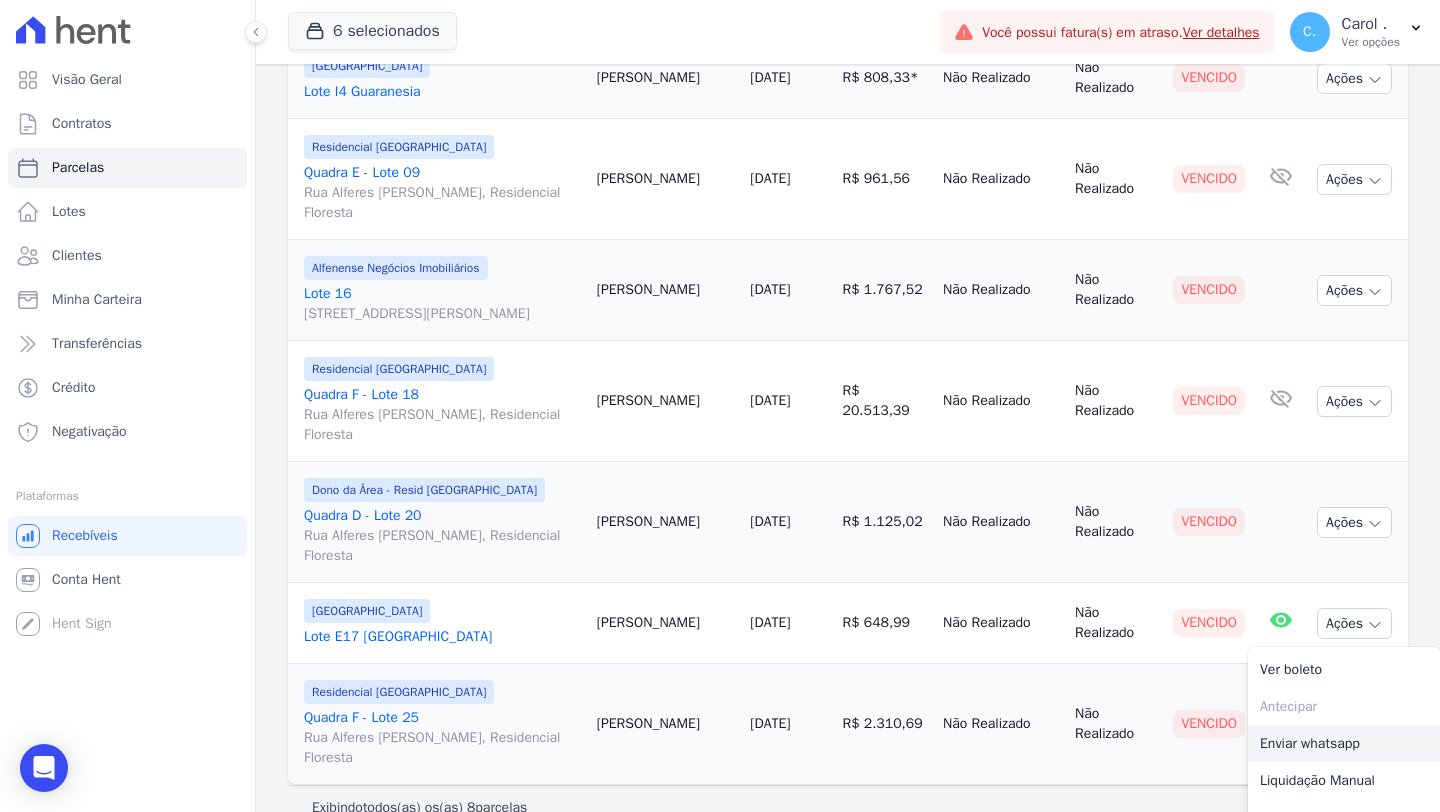click on "Enviar whatsapp" at bounding box center [1344, 743] 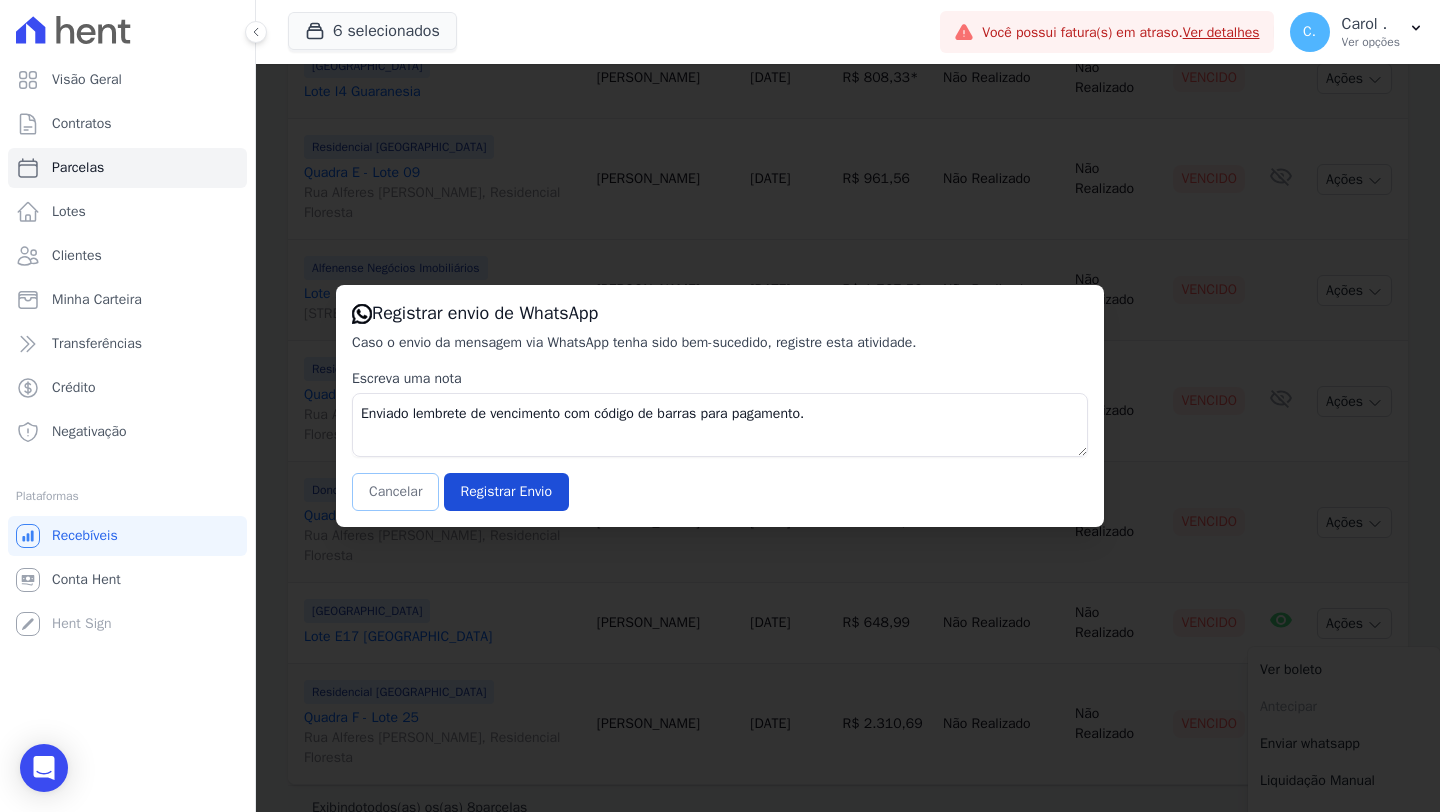 click on "Cancelar" at bounding box center (395, 492) 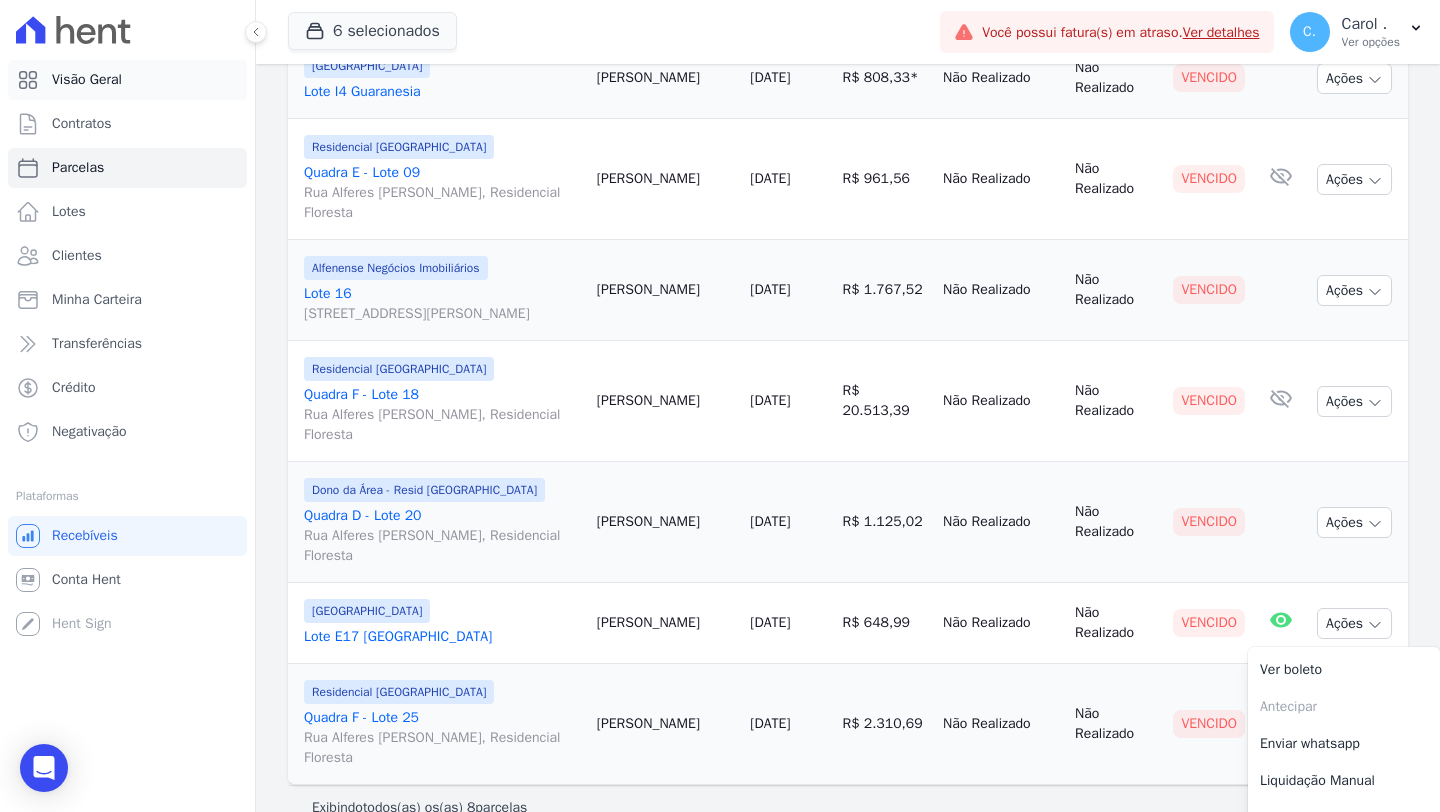 click on "Visão Geral" at bounding box center (87, 80) 